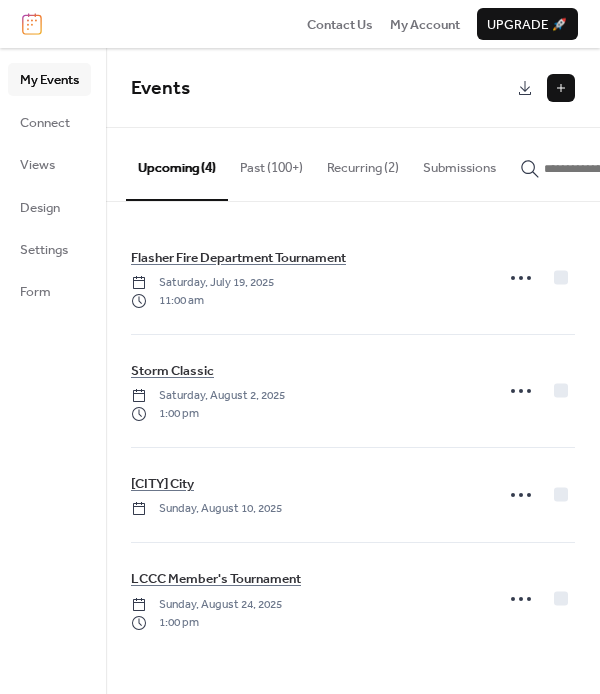 scroll, scrollTop: 0, scrollLeft: 0, axis: both 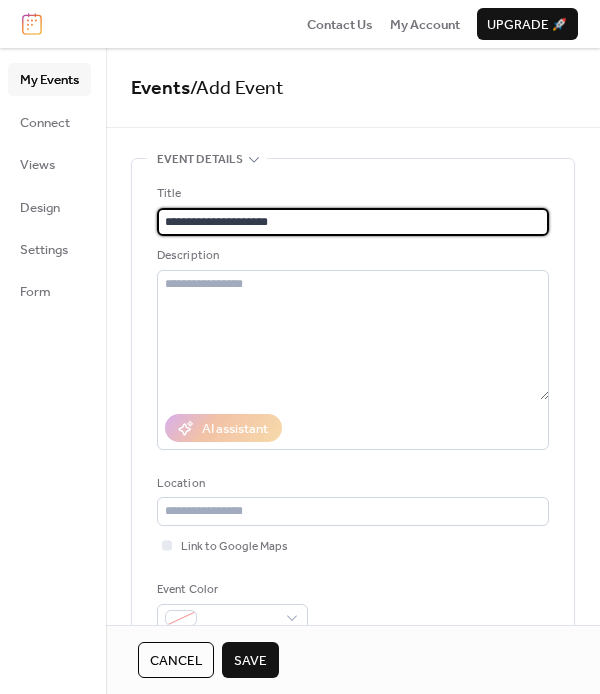 type on "**********" 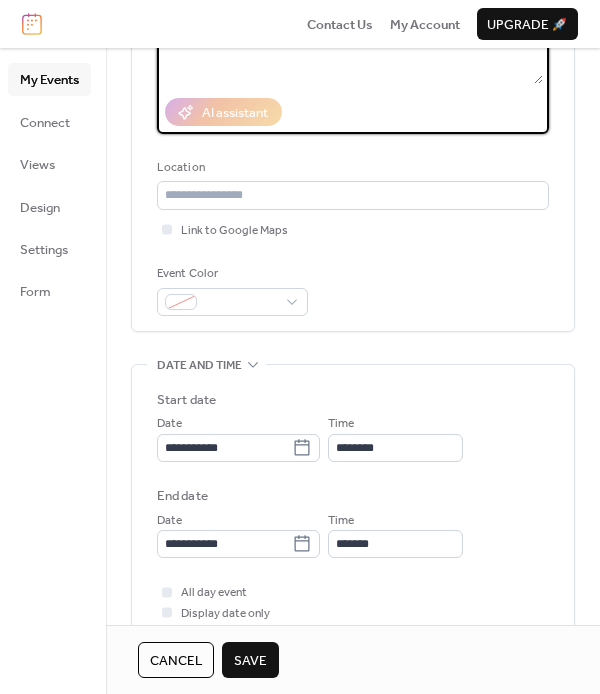 scroll, scrollTop: 400, scrollLeft: 0, axis: vertical 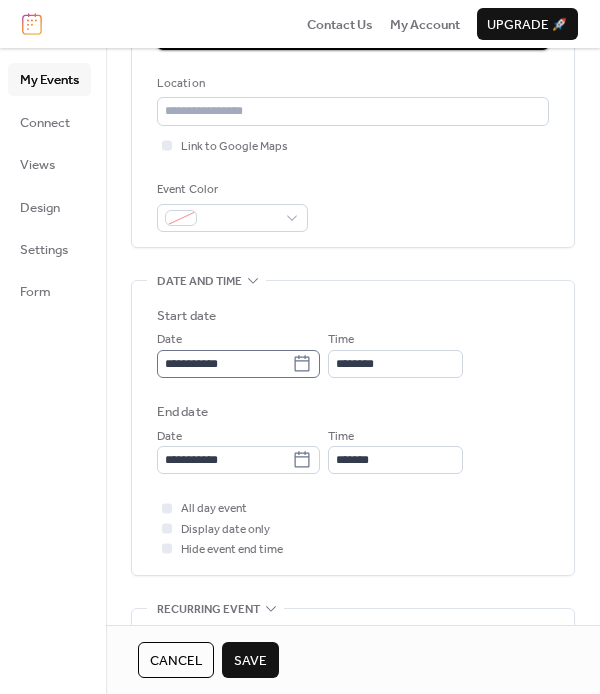 type on "**********" 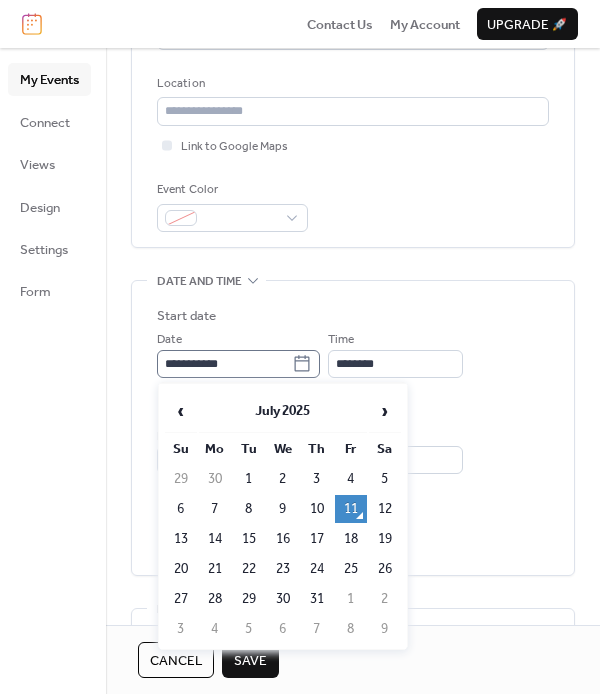 click 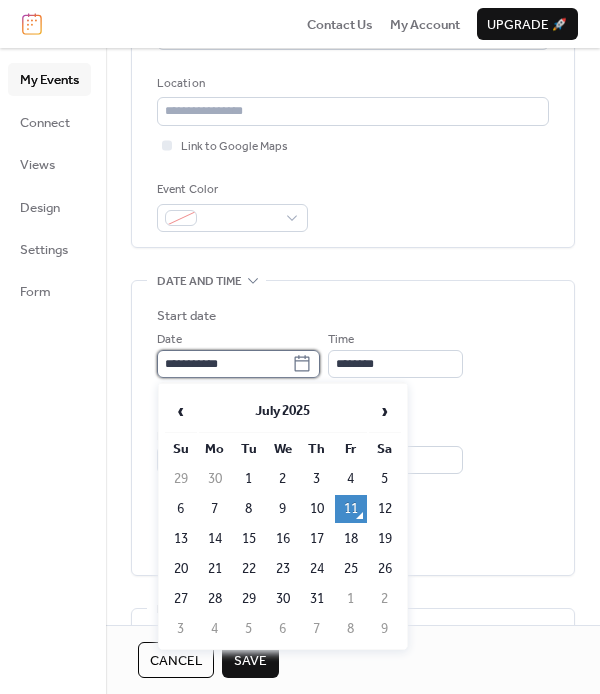 click on "**********" at bounding box center [224, 364] 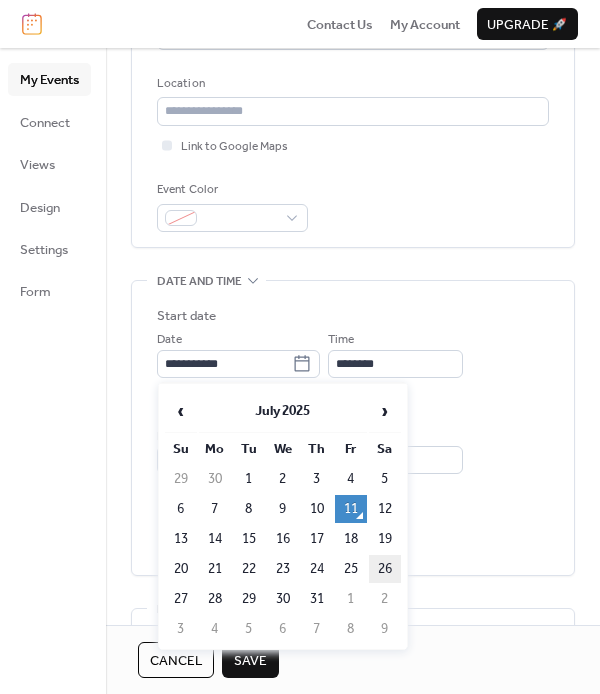 click on "26" at bounding box center [385, 569] 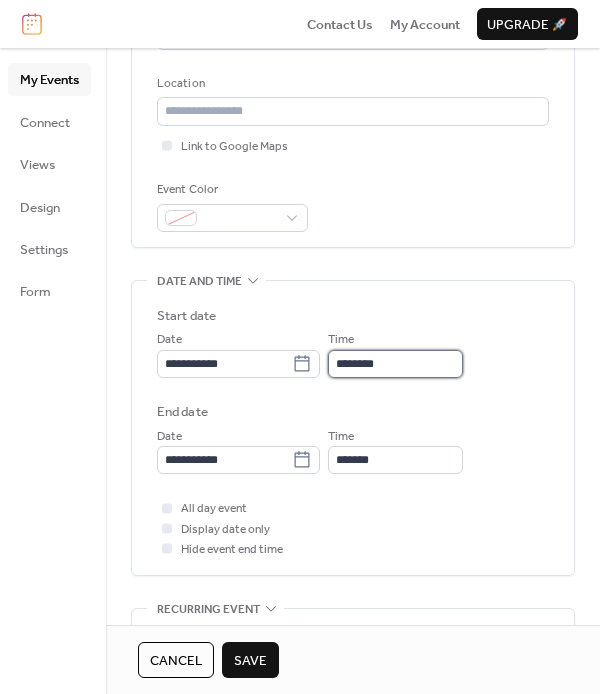 click on "********" at bounding box center [395, 364] 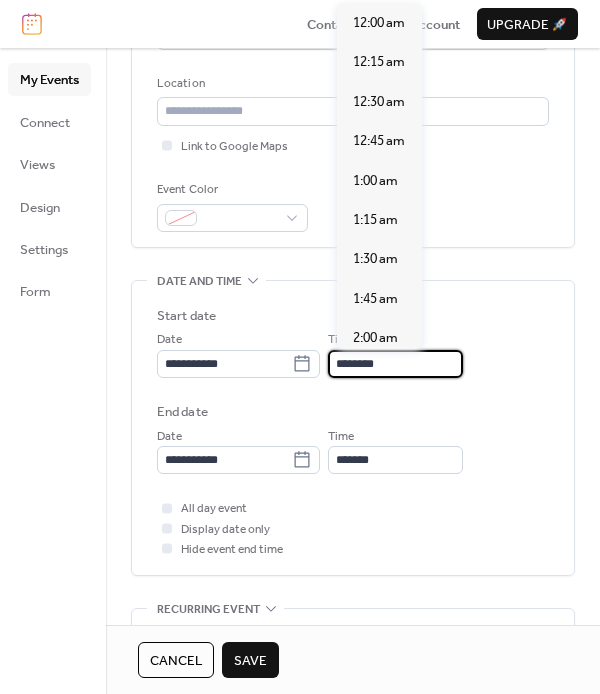 scroll, scrollTop: 1900, scrollLeft: 0, axis: vertical 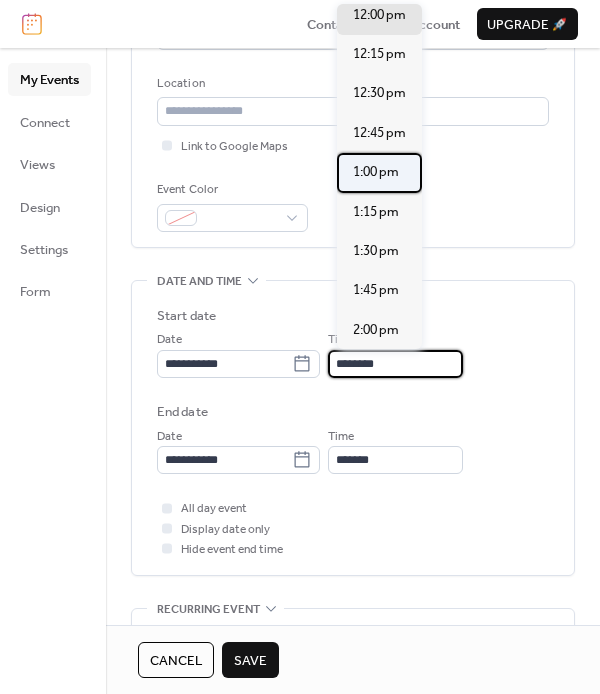 click on "1:00 pm" at bounding box center (376, 172) 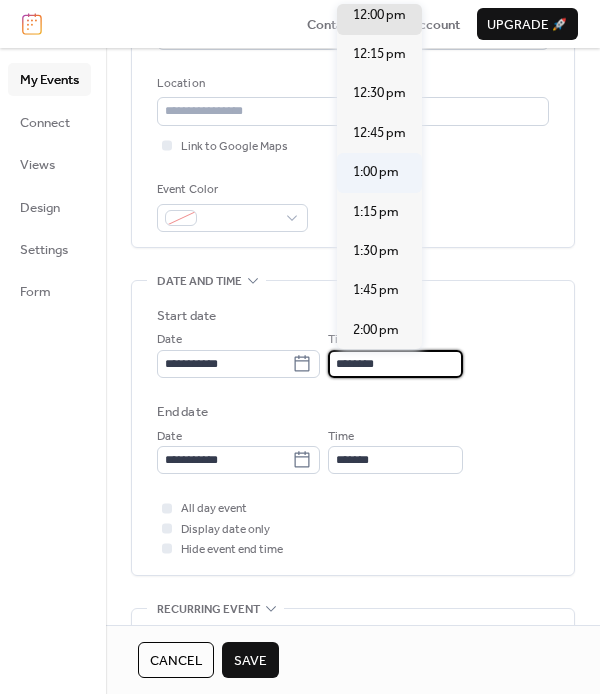 type on "*******" 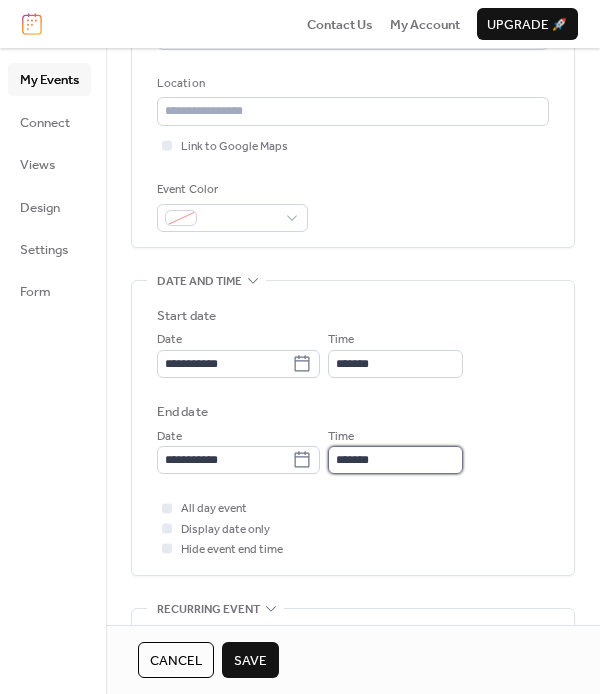 click on "*******" at bounding box center (395, 460) 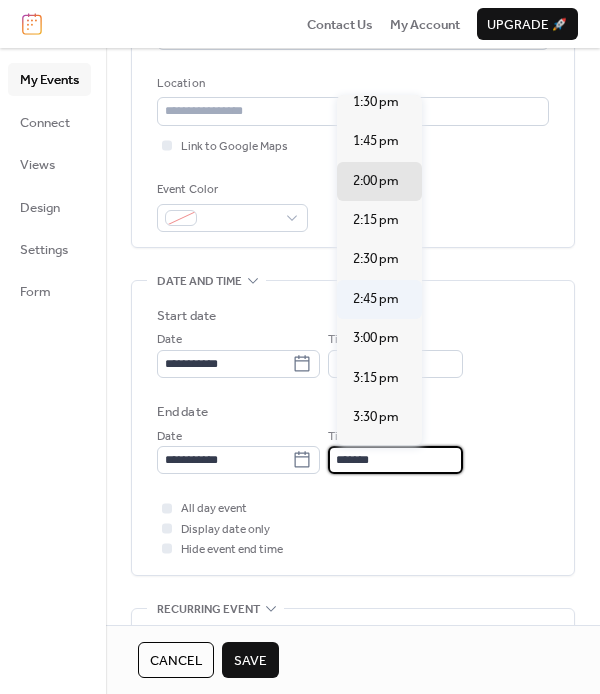 scroll, scrollTop: 100, scrollLeft: 0, axis: vertical 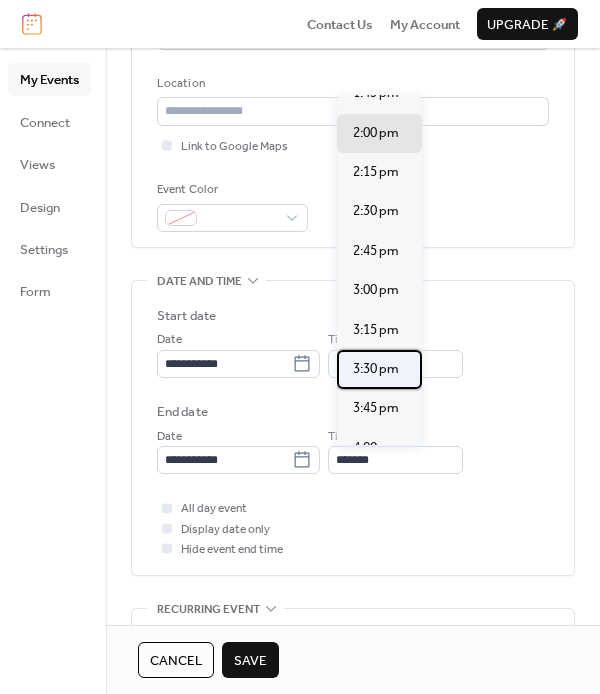 click on "3:30 pm" at bounding box center (376, 369) 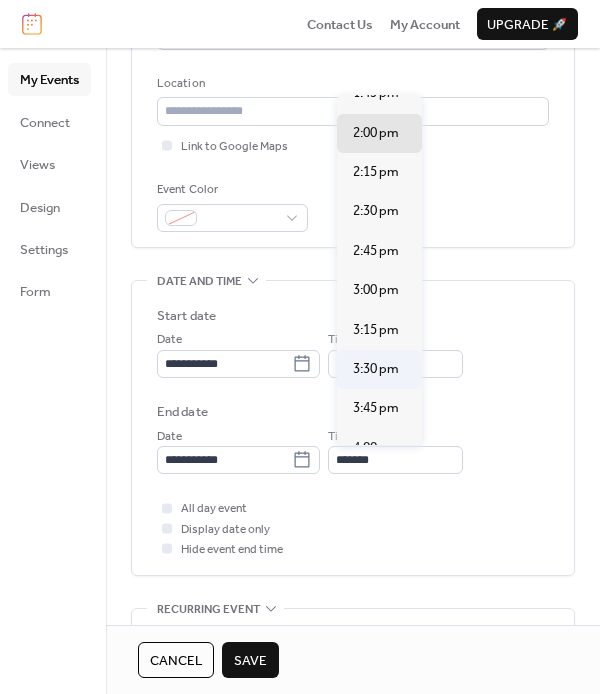 type on "*******" 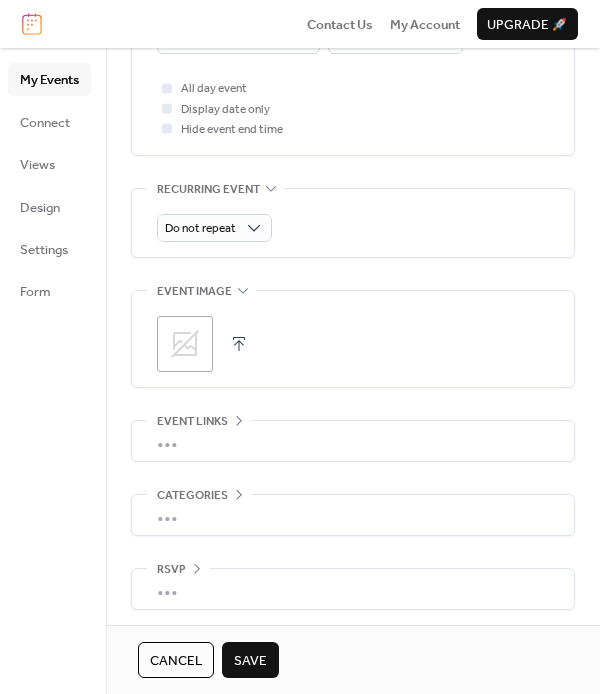 scroll, scrollTop: 823, scrollLeft: 0, axis: vertical 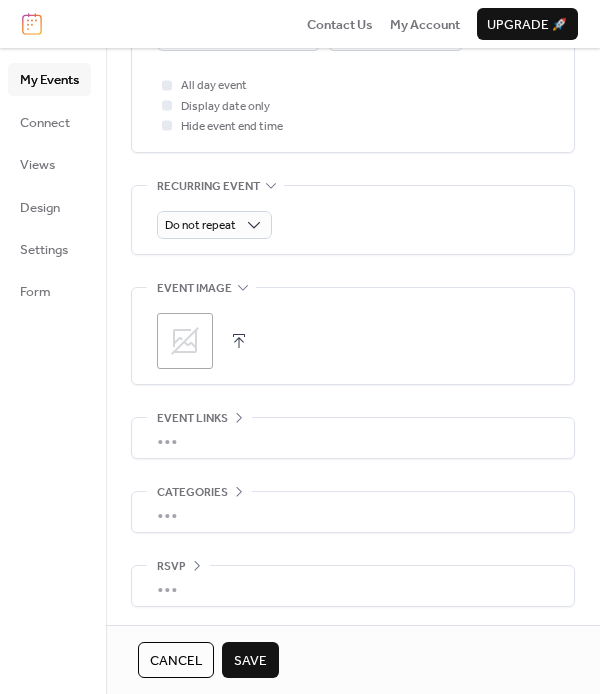 click on "Save" at bounding box center [250, 661] 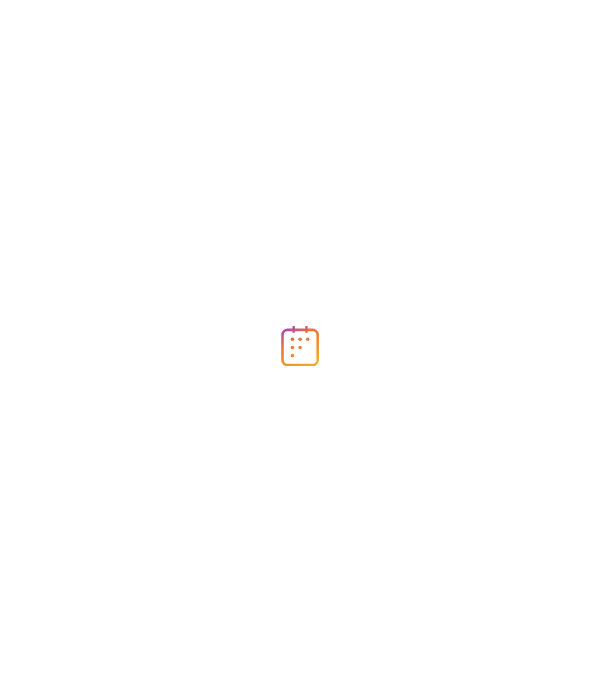 scroll, scrollTop: 0, scrollLeft: 0, axis: both 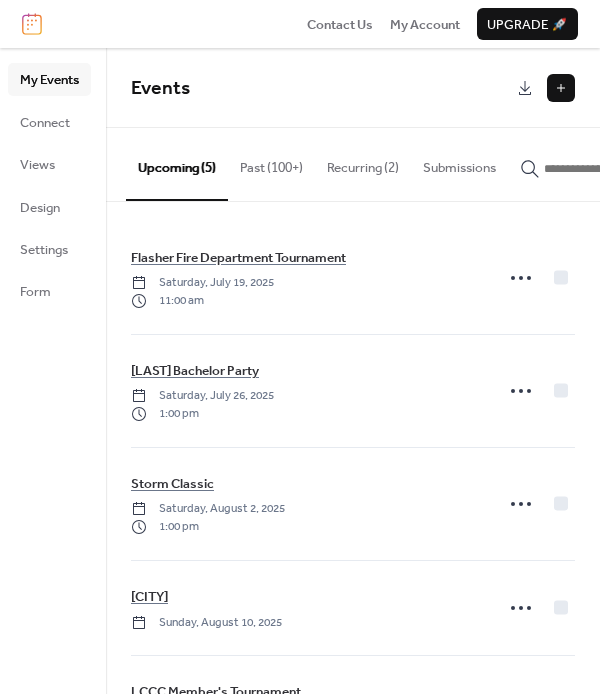 click at bounding box center (561, 88) 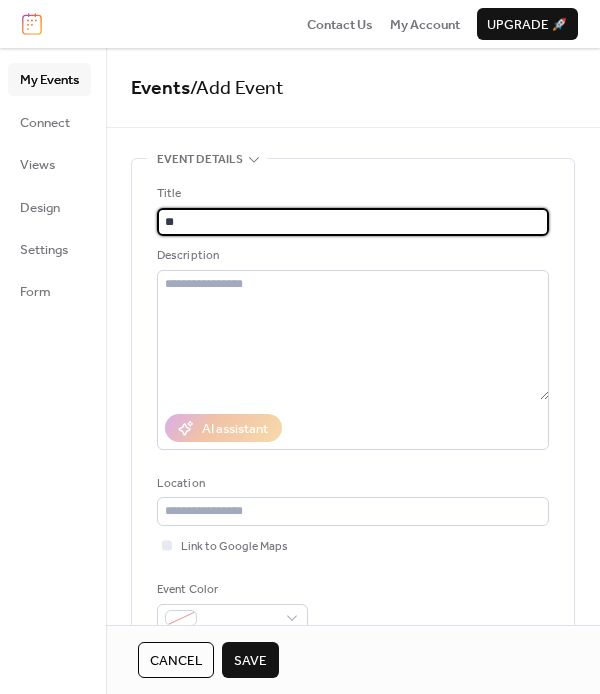 type on "*" 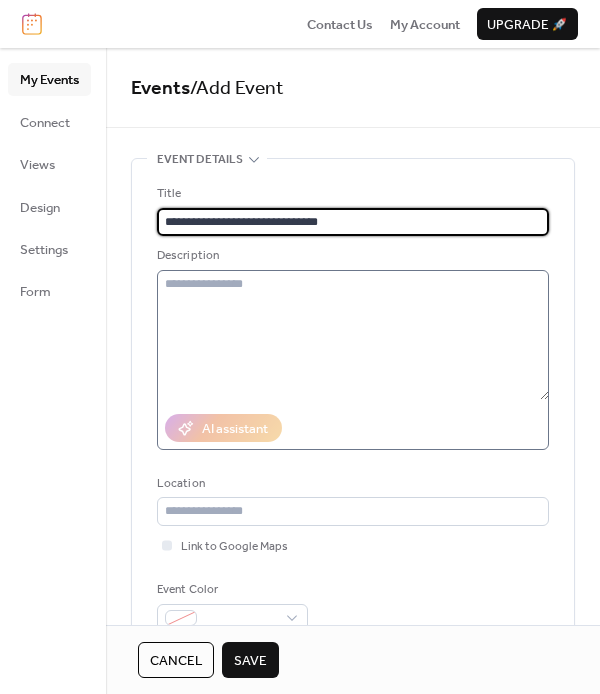 type on "**********" 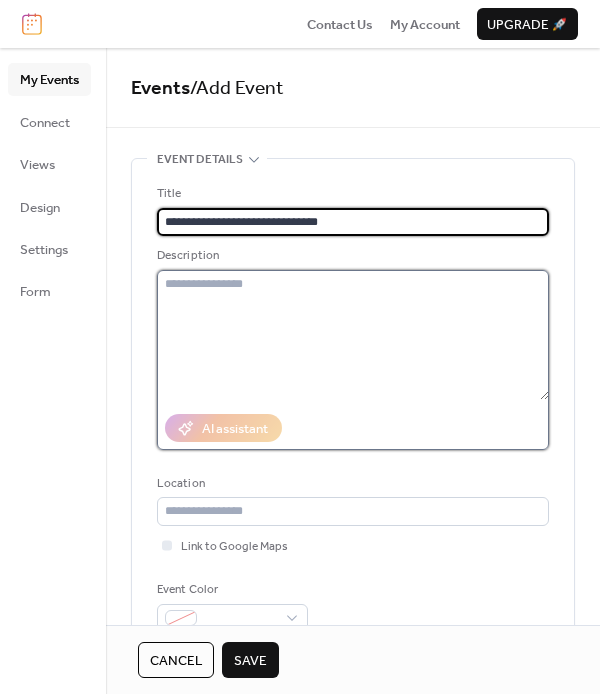 click at bounding box center [353, 335] 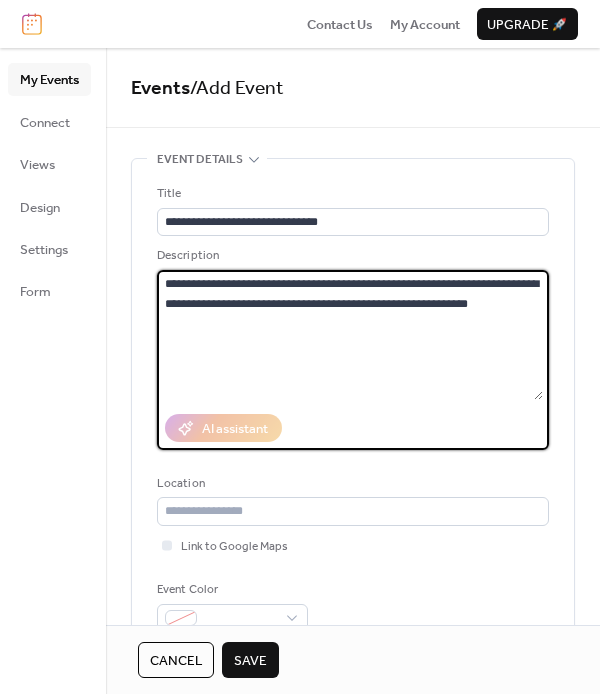 type on "**********" 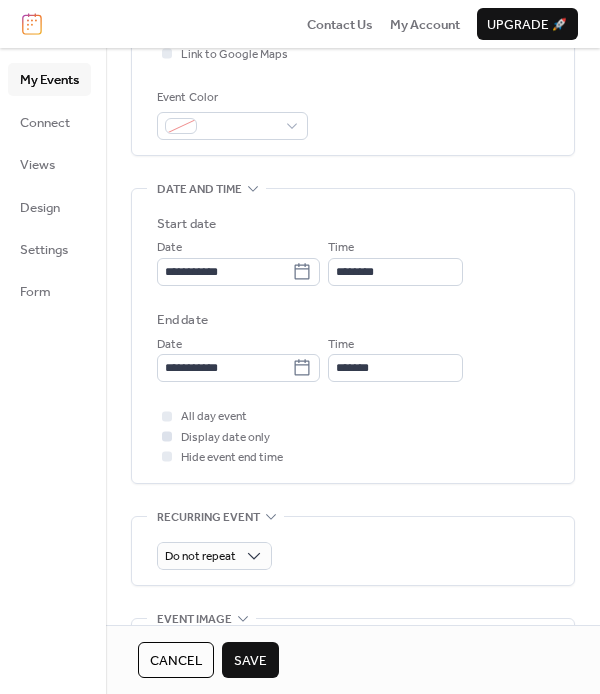 scroll, scrollTop: 500, scrollLeft: 0, axis: vertical 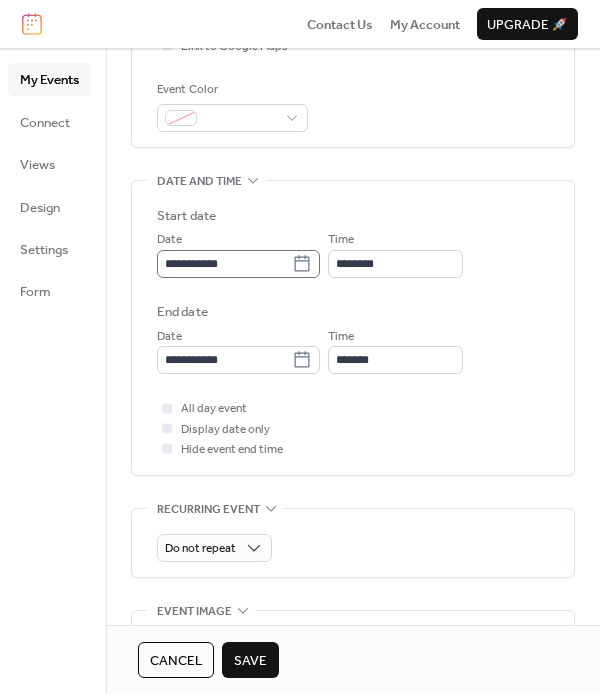 click 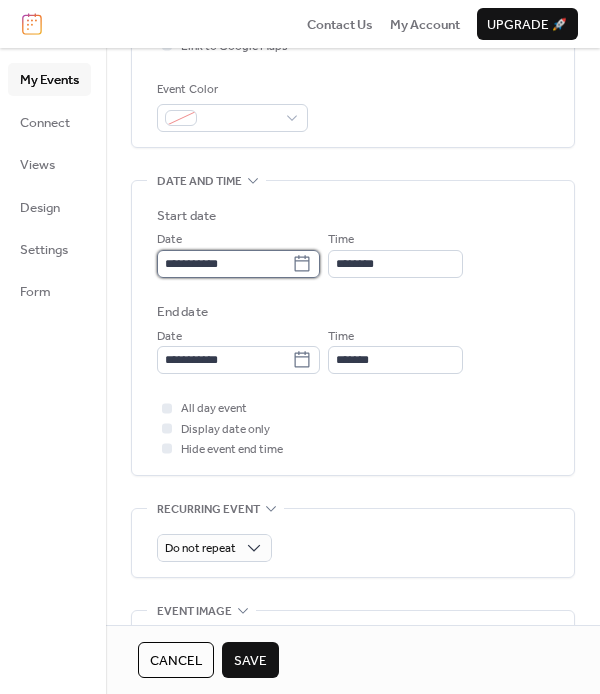 click on "**********" at bounding box center [224, 264] 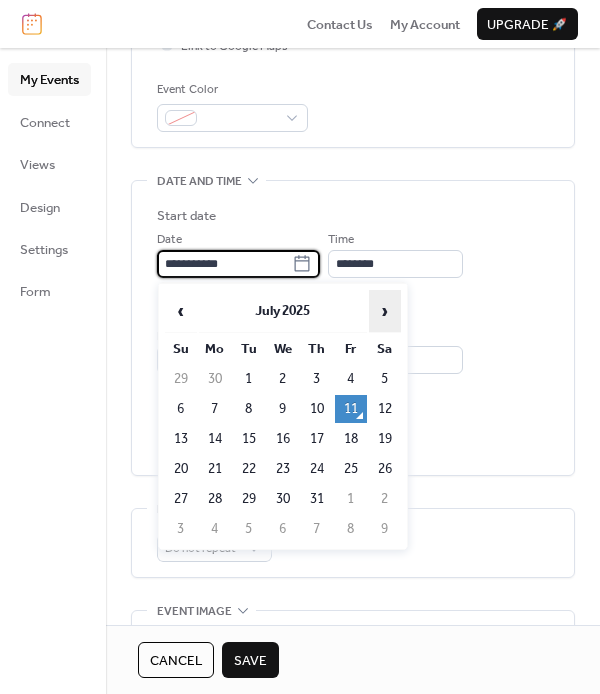 click on "›" at bounding box center [385, 311] 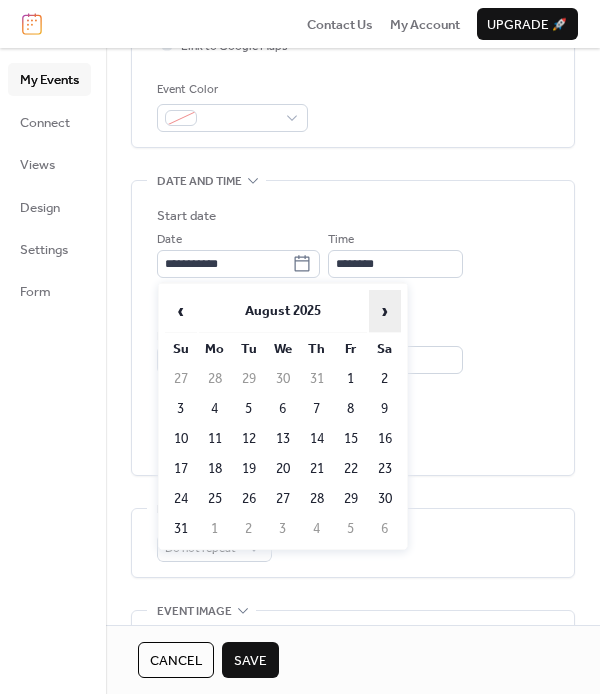 click on "›" at bounding box center (385, 311) 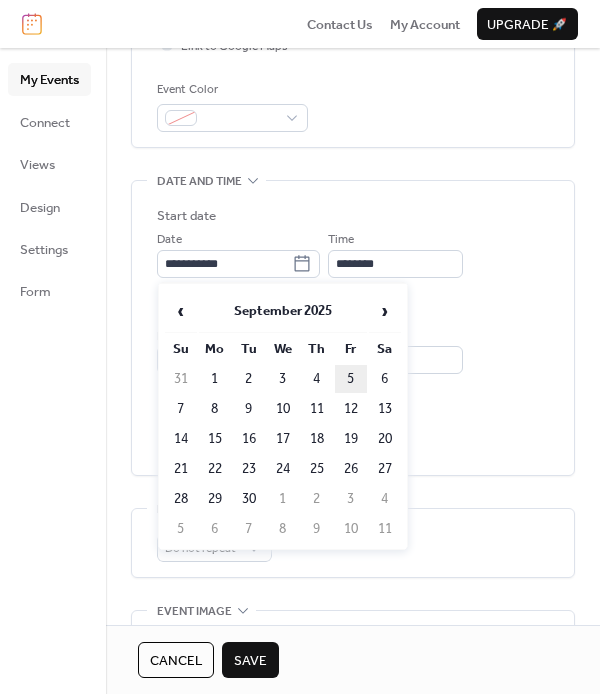 click on "5" at bounding box center (351, 379) 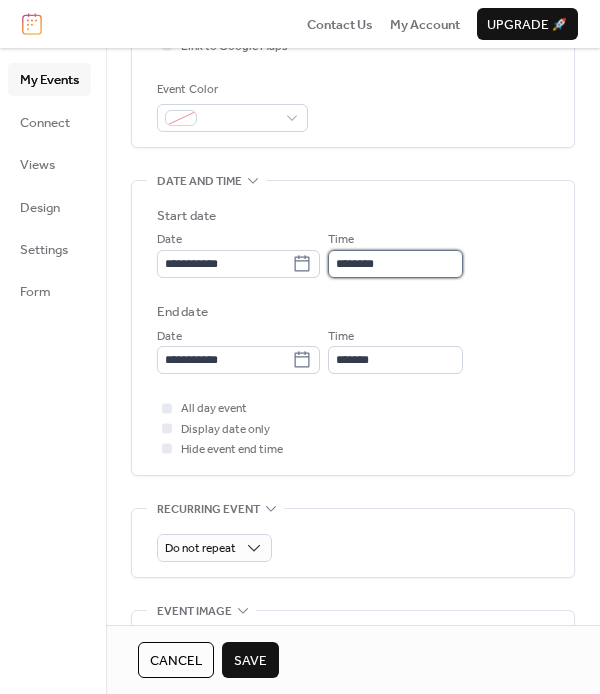 click on "********" at bounding box center [395, 264] 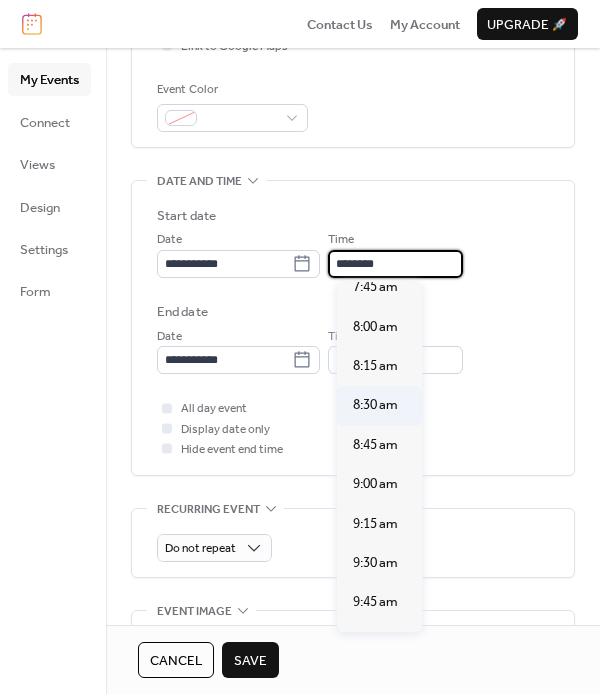 scroll, scrollTop: 1200, scrollLeft: 0, axis: vertical 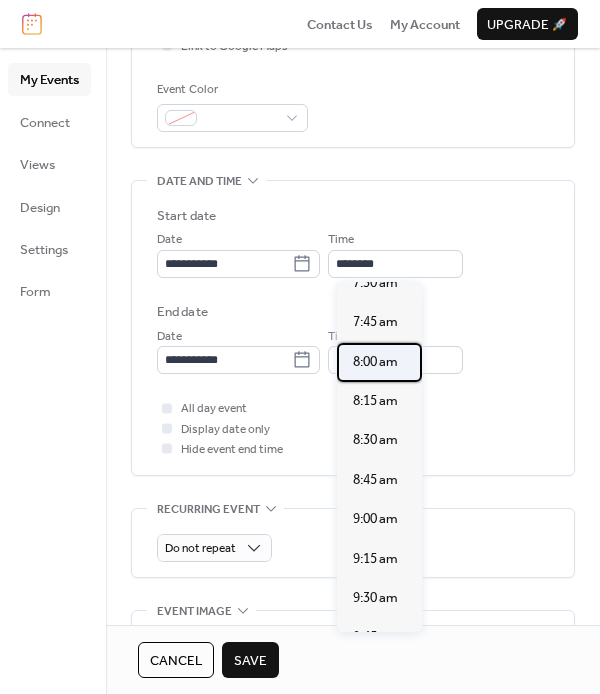 click on "8:00 am" at bounding box center (375, 362) 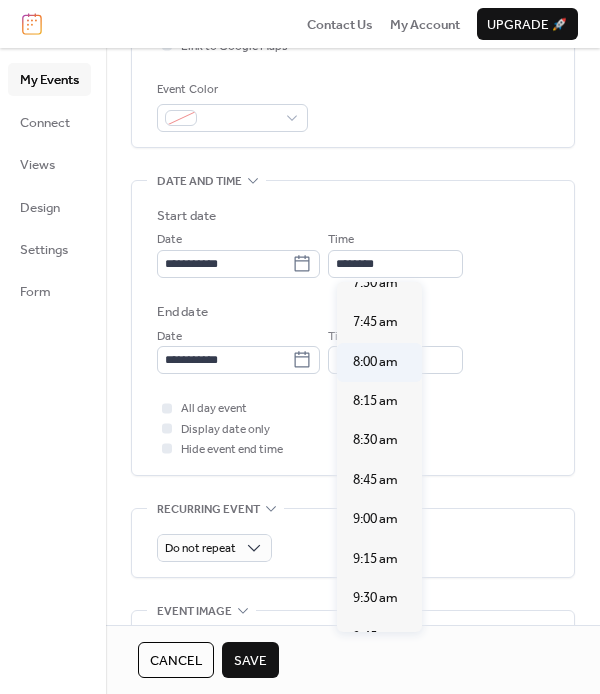 type on "*******" 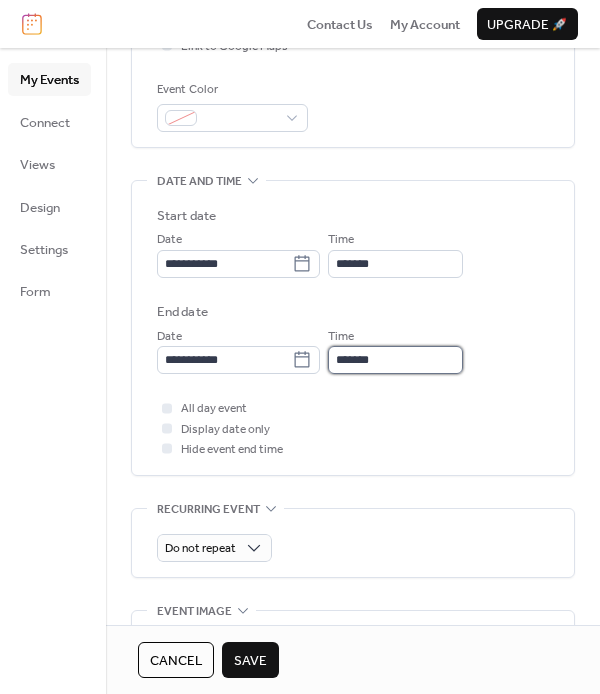 click on "*******" at bounding box center [395, 360] 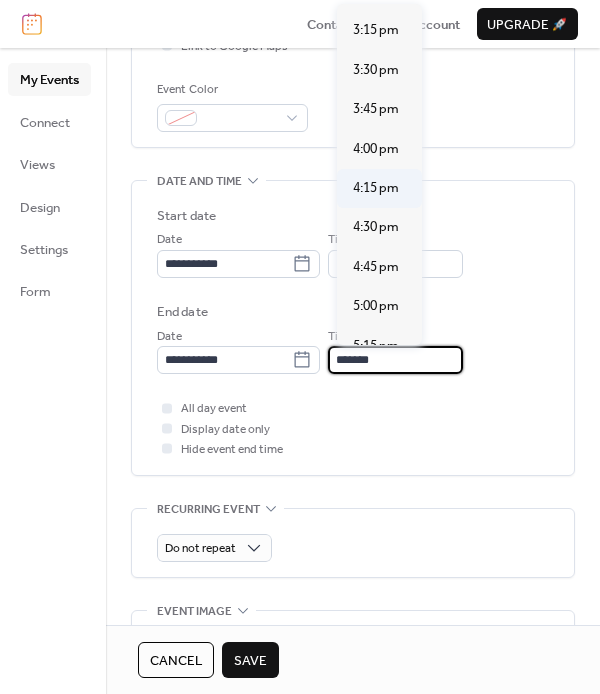 scroll, scrollTop: 1100, scrollLeft: 0, axis: vertical 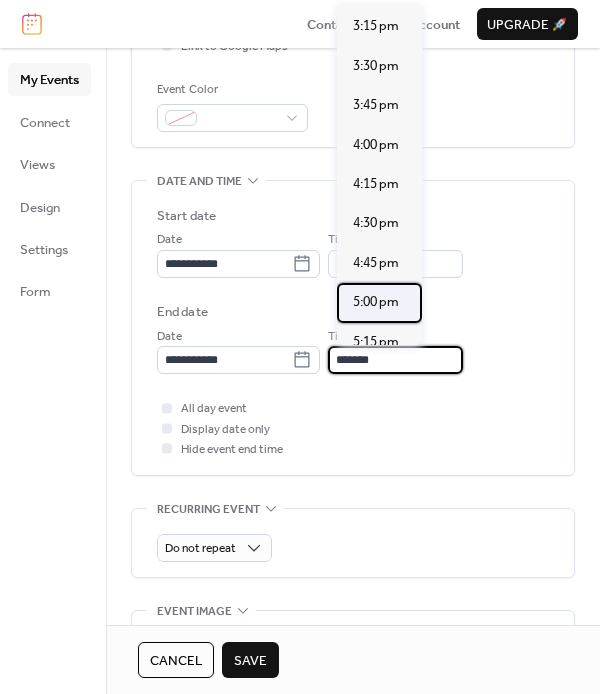 click on "5:00 pm" at bounding box center [376, 302] 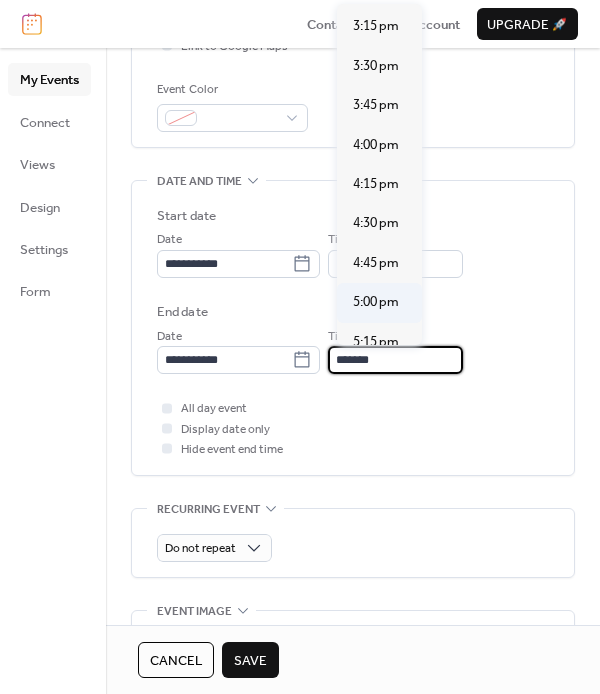 type on "*******" 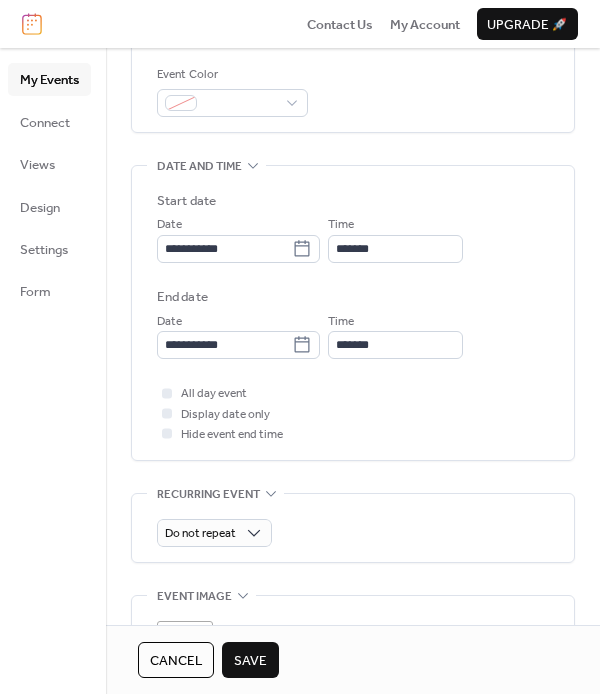 scroll, scrollTop: 600, scrollLeft: 0, axis: vertical 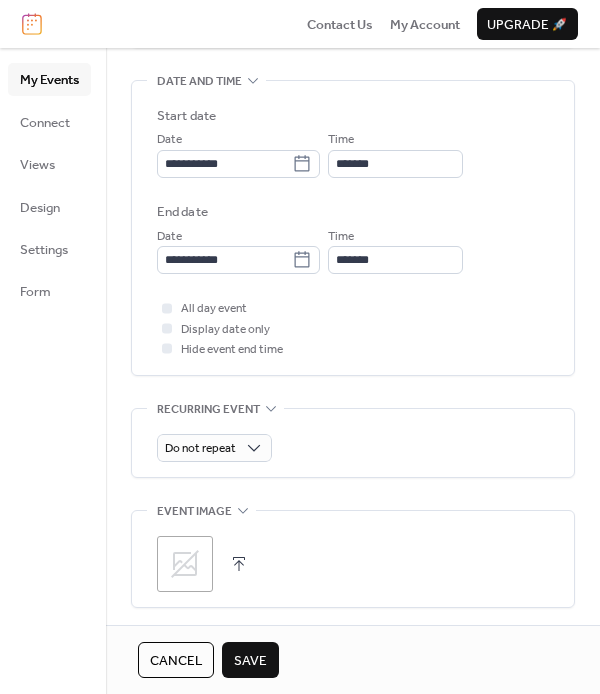 click on "Save" at bounding box center [250, 661] 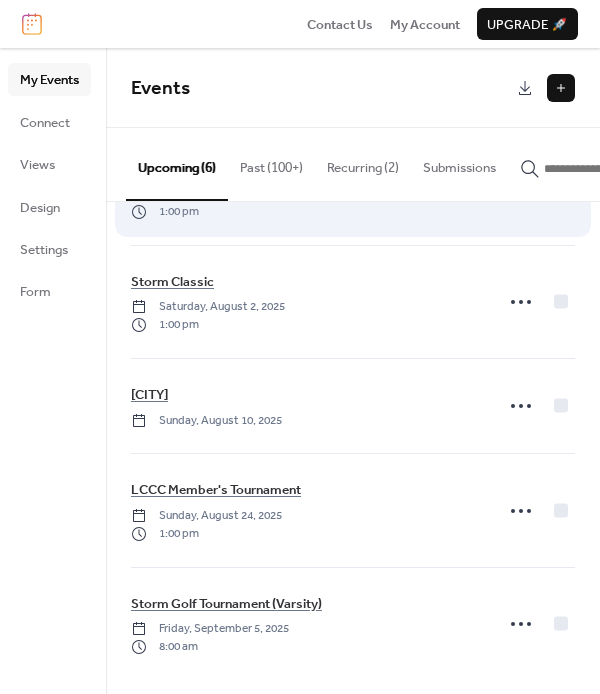 scroll, scrollTop: 213, scrollLeft: 0, axis: vertical 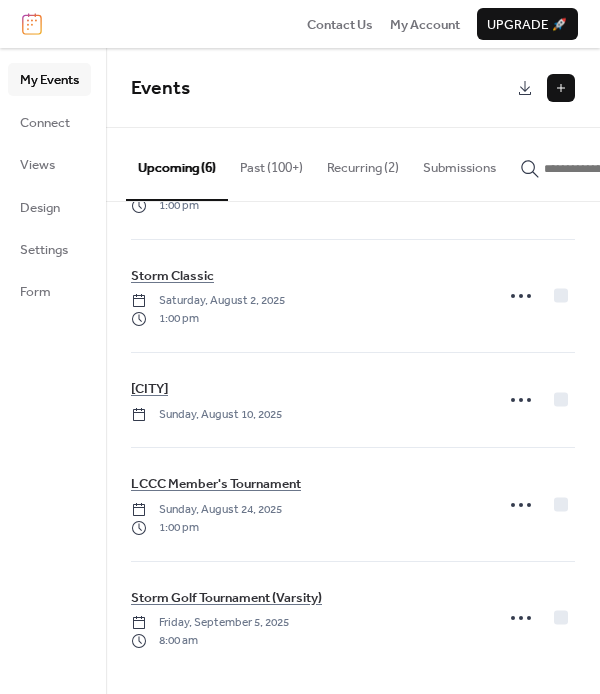 click at bounding box center (561, 88) 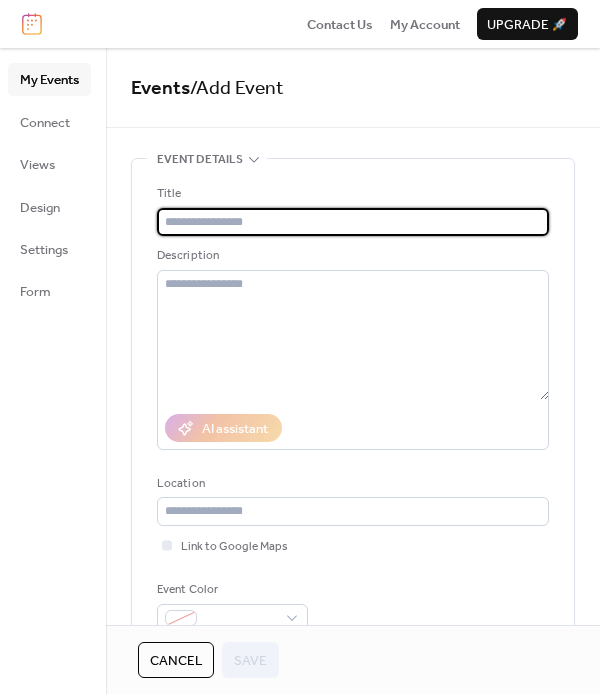 click at bounding box center [353, 222] 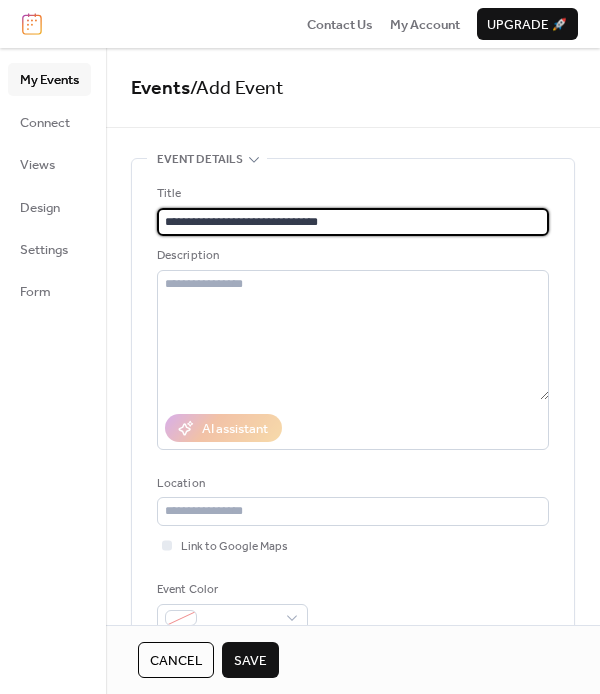 type on "**********" 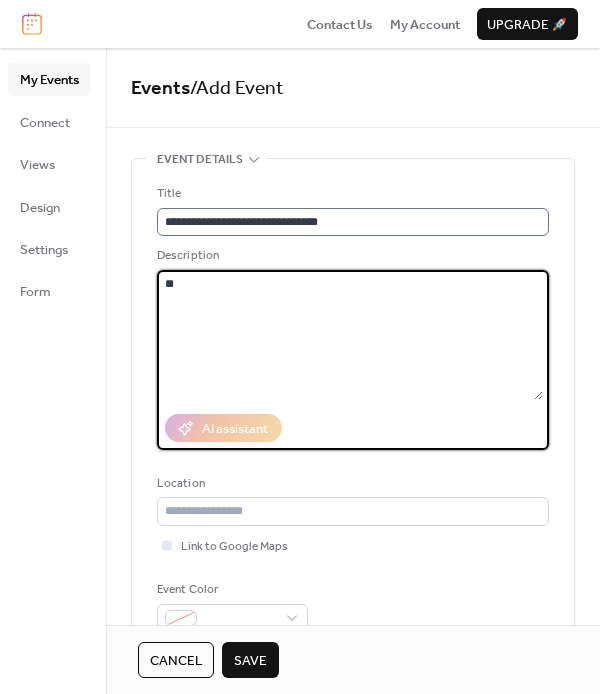 type on "*" 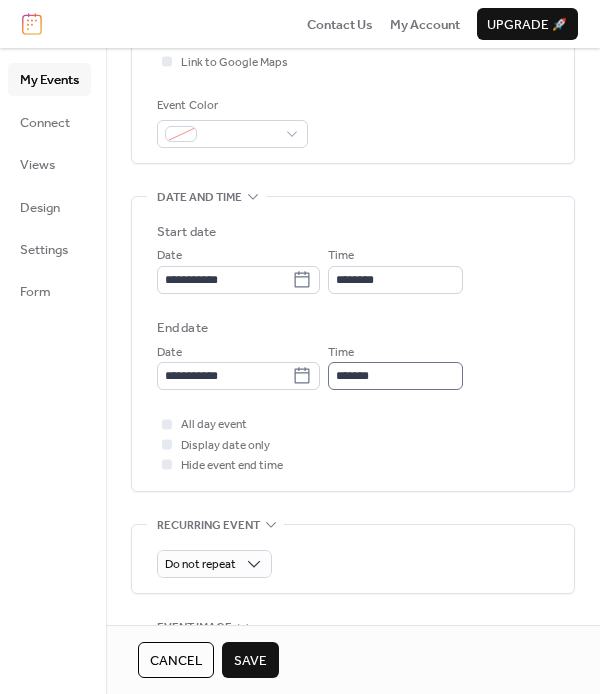 scroll, scrollTop: 500, scrollLeft: 0, axis: vertical 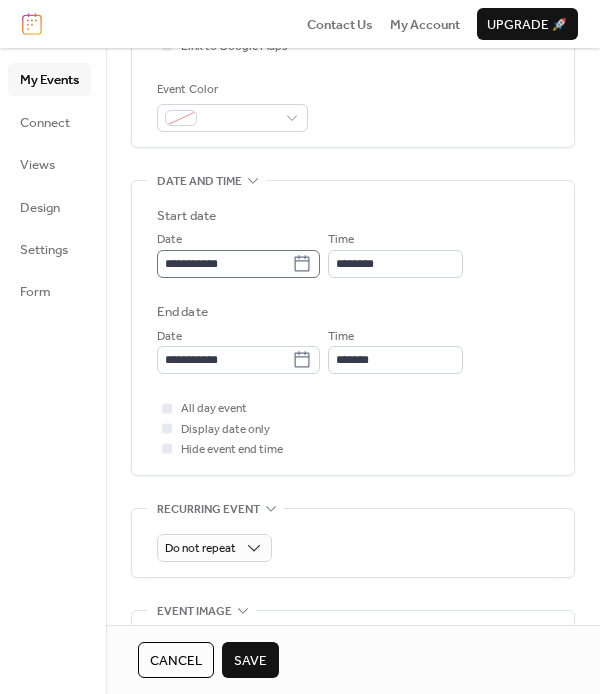 type on "**********" 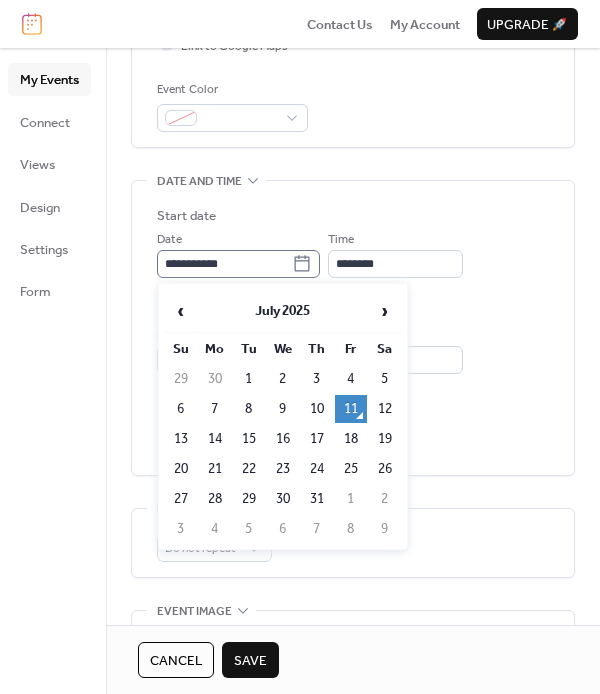 click 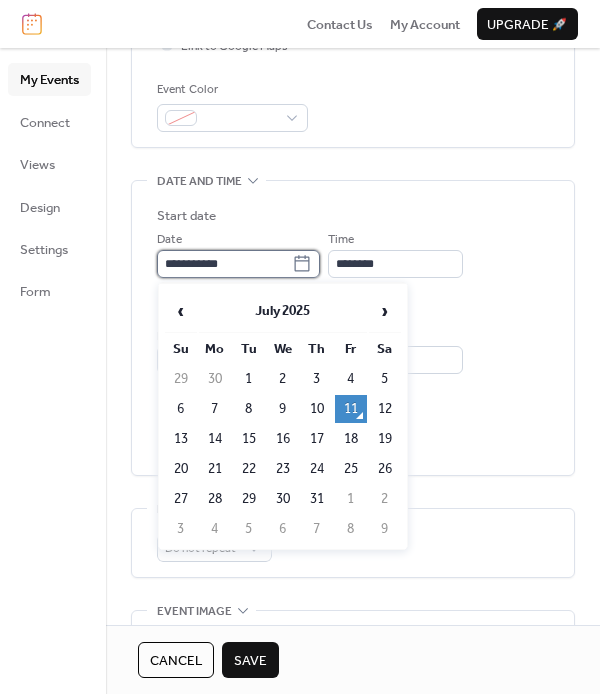 click on "**********" at bounding box center [224, 264] 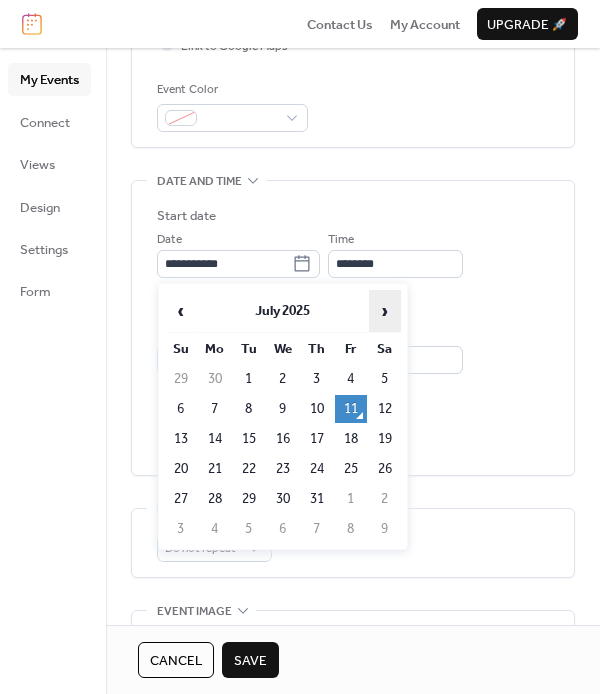 click on "›" at bounding box center (385, 311) 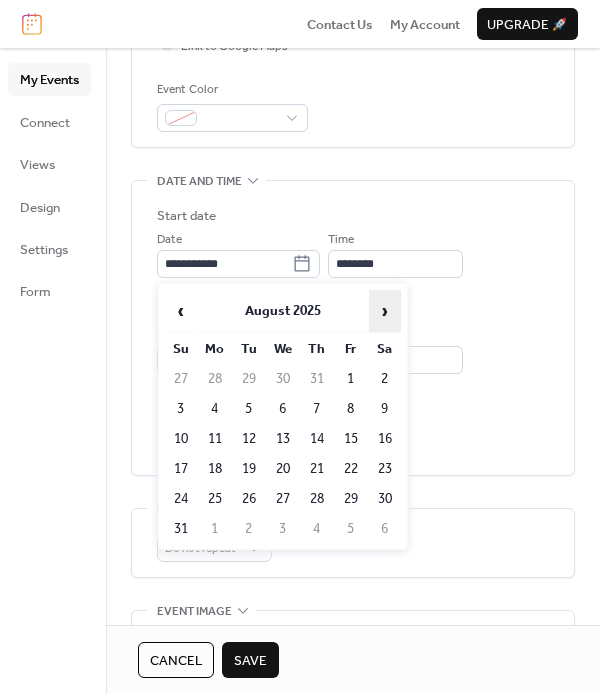 click on "›" at bounding box center [385, 311] 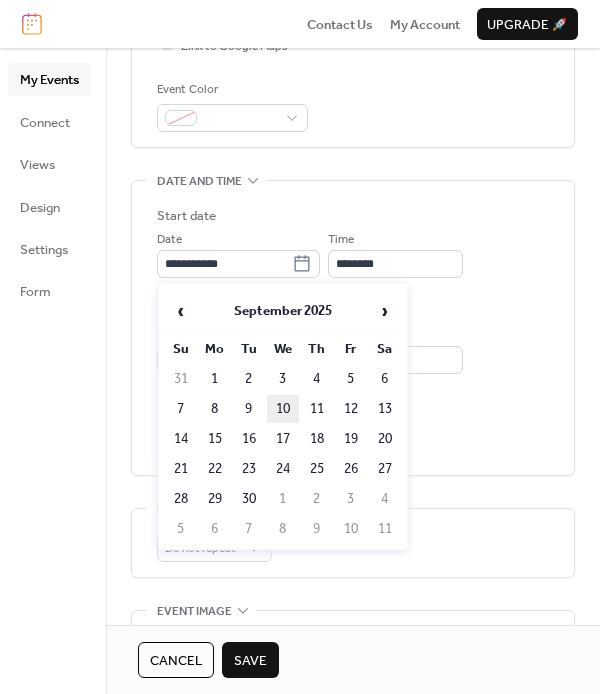 click on "10" at bounding box center (283, 409) 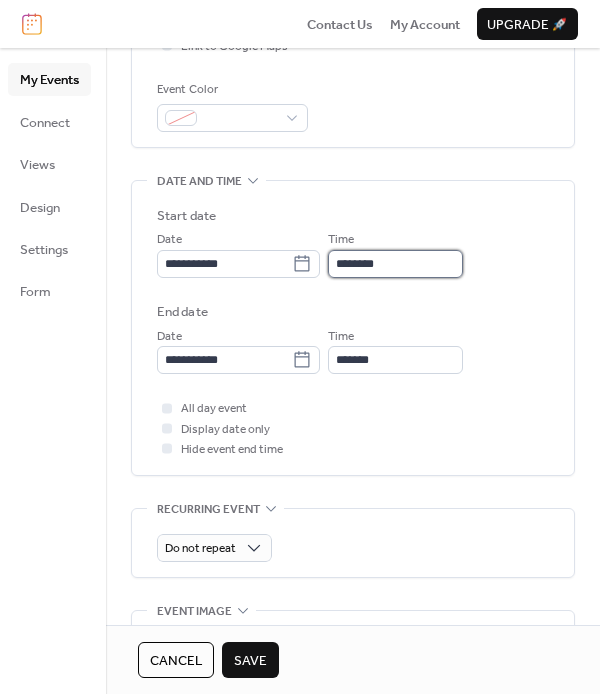 click on "********" at bounding box center [395, 264] 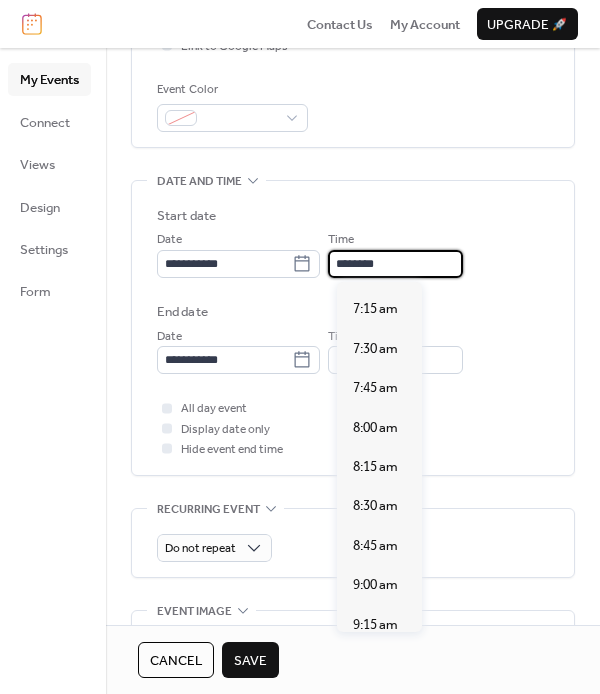 scroll, scrollTop: 1100, scrollLeft: 0, axis: vertical 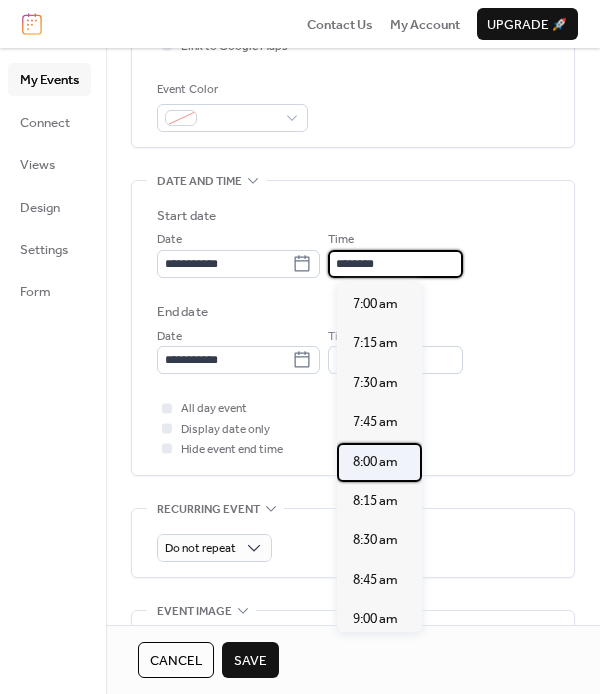 click on "8:00 am" at bounding box center (375, 462) 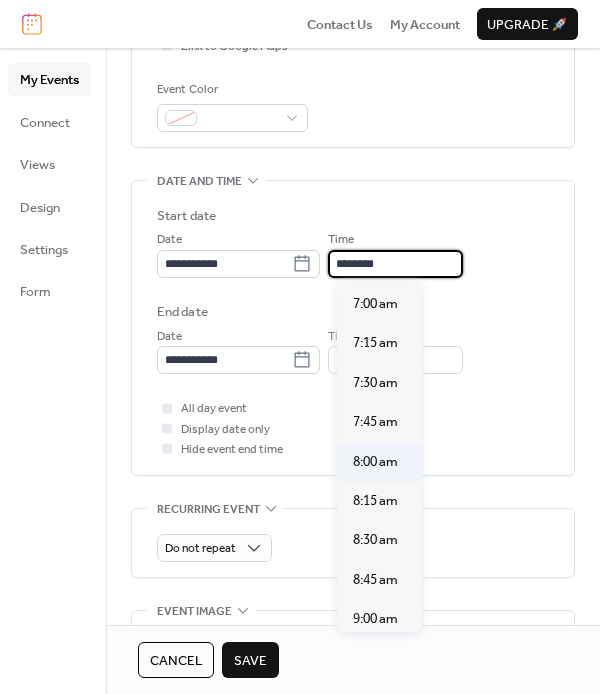 type on "*******" 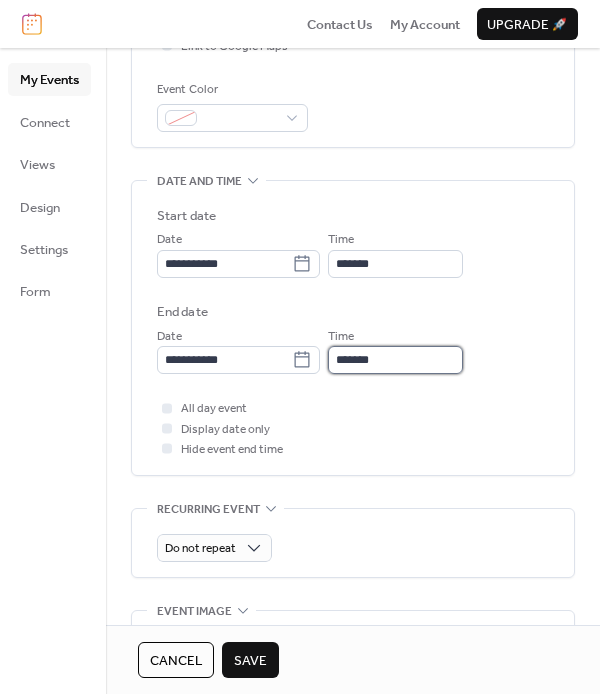 click on "*******" at bounding box center (395, 360) 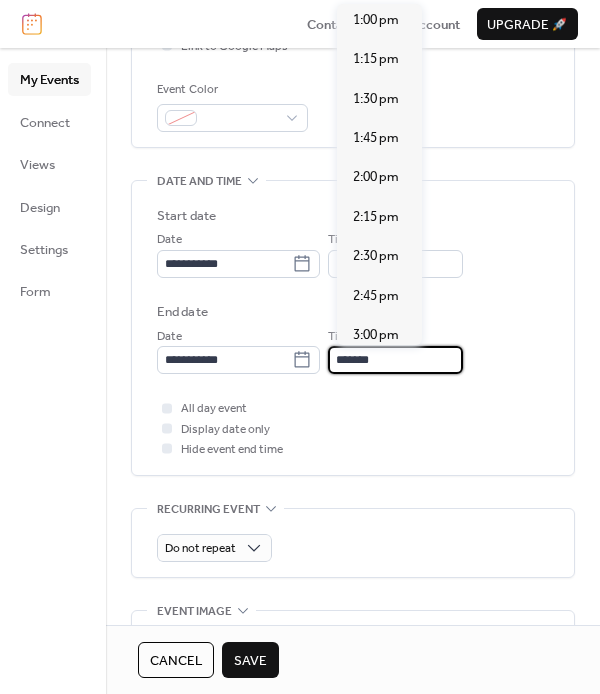 scroll, scrollTop: 800, scrollLeft: 0, axis: vertical 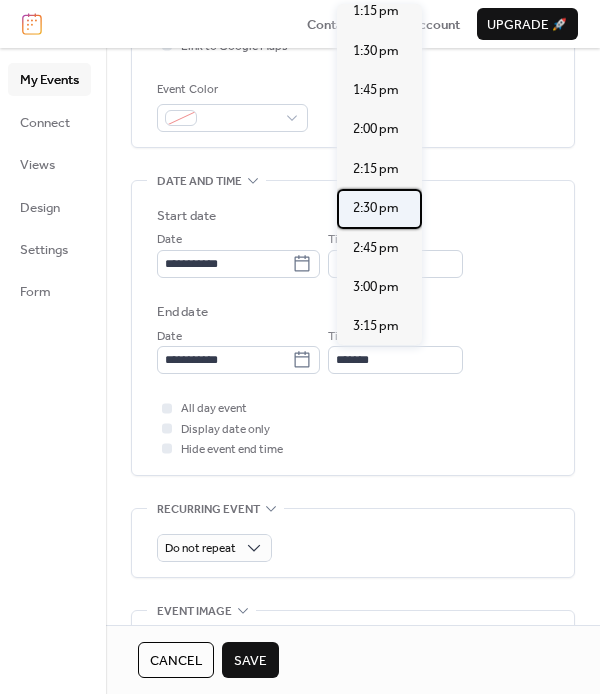 click on "2:30 pm" at bounding box center (376, 208) 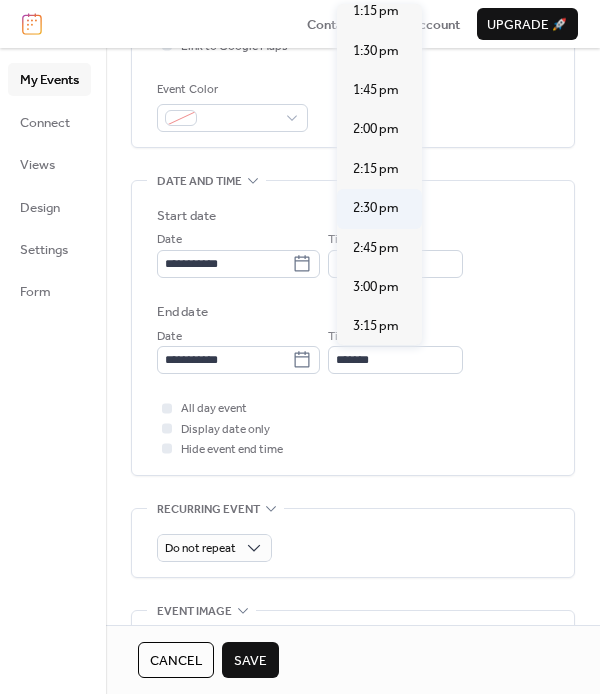 type on "*******" 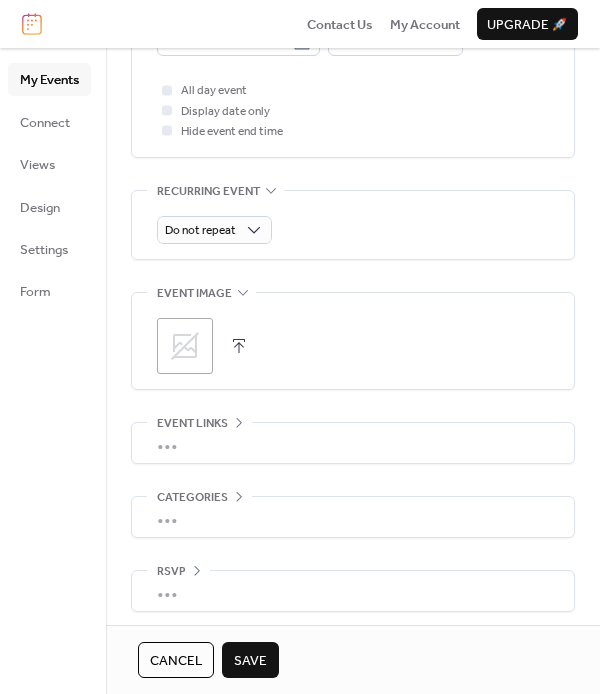scroll, scrollTop: 823, scrollLeft: 0, axis: vertical 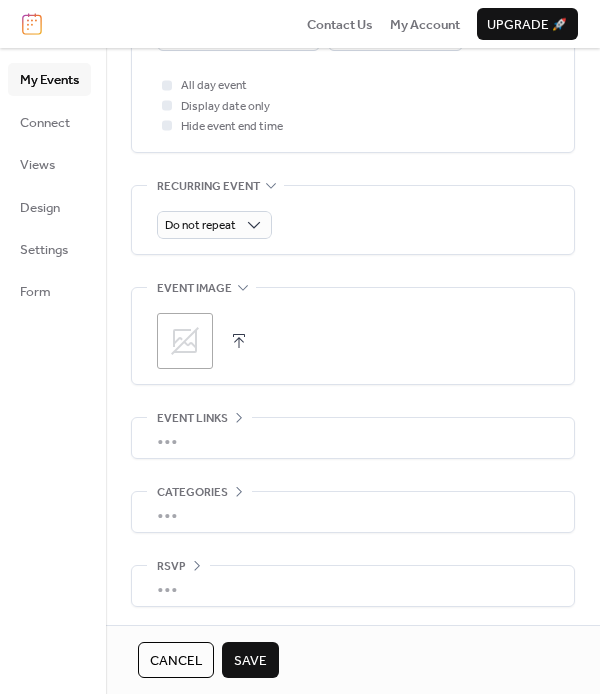 click on "Save" at bounding box center (250, 661) 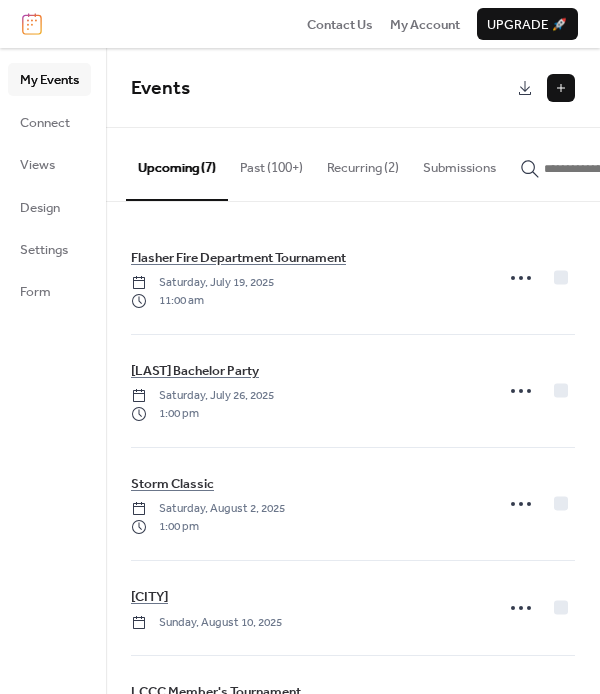 click at bounding box center (561, 88) 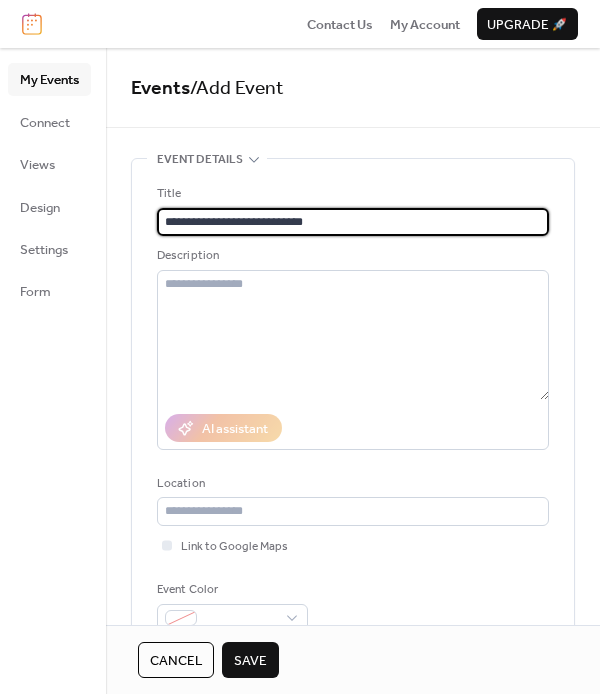 type on "**********" 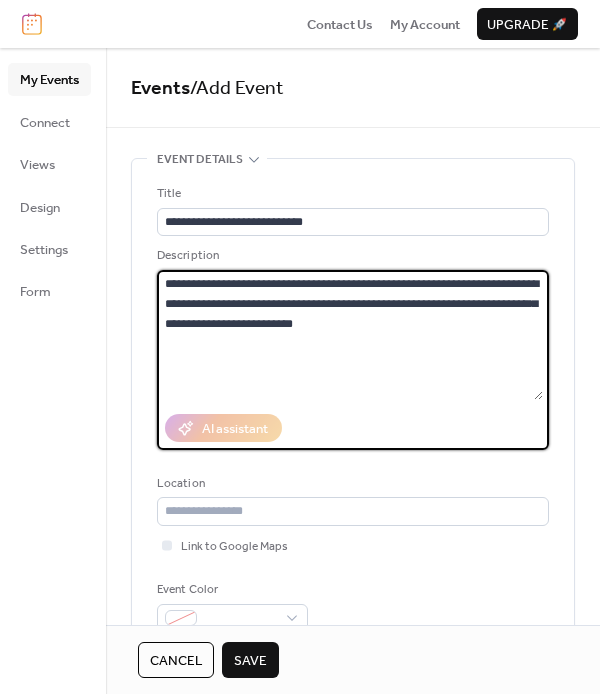 type on "**********" 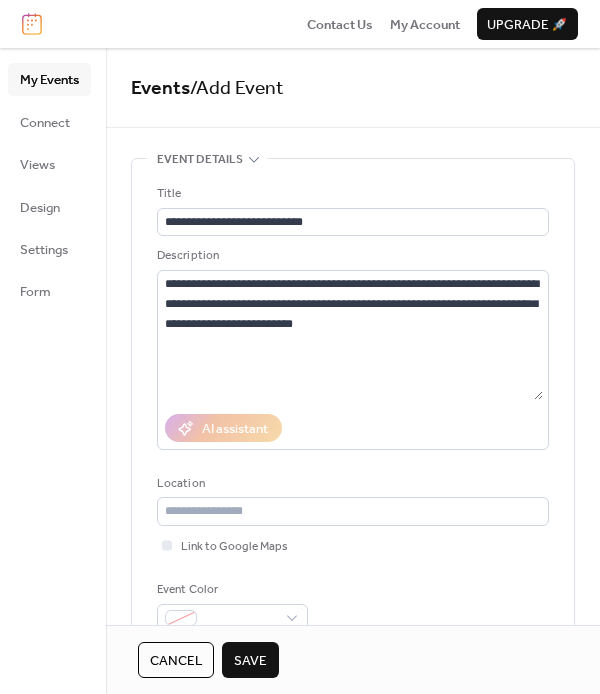 click on "**********" at bounding box center [353, 403] 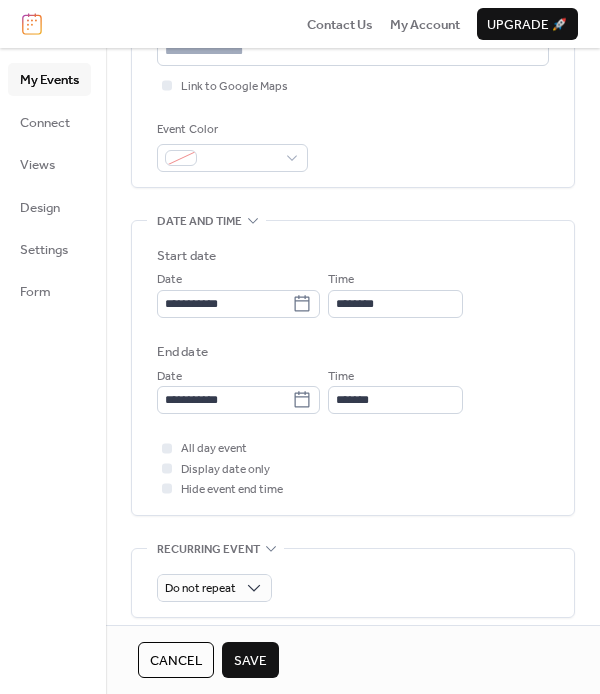 scroll, scrollTop: 500, scrollLeft: 0, axis: vertical 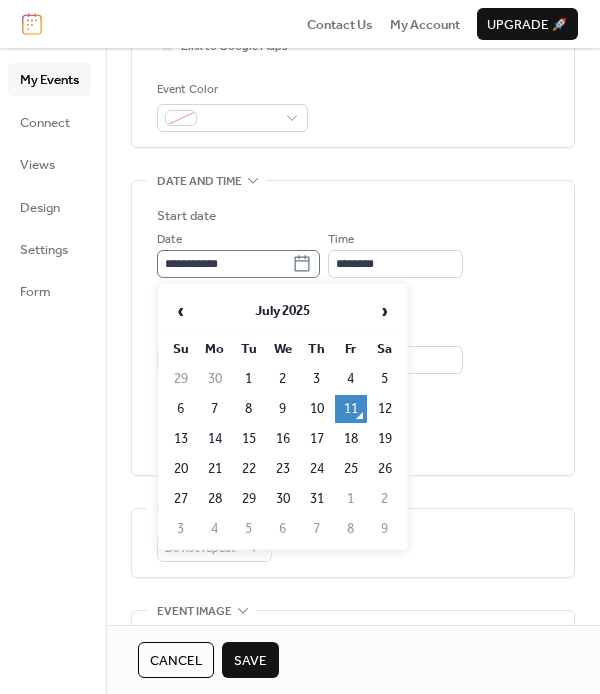 click 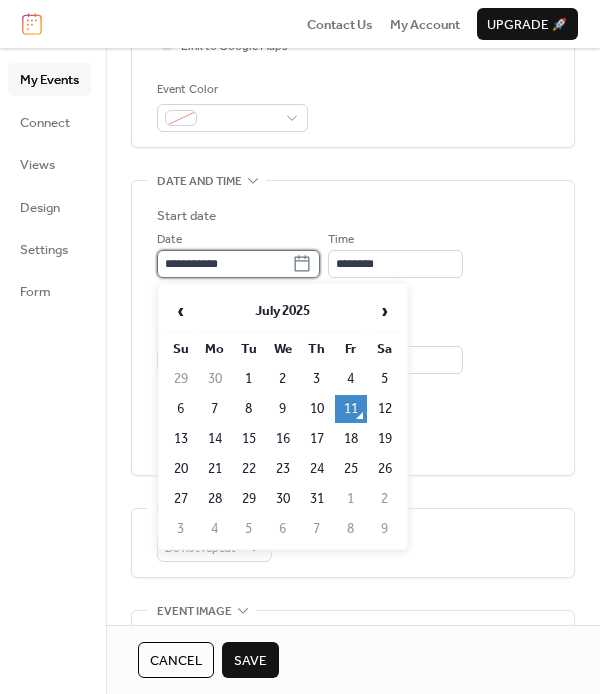 click on "**********" at bounding box center (224, 264) 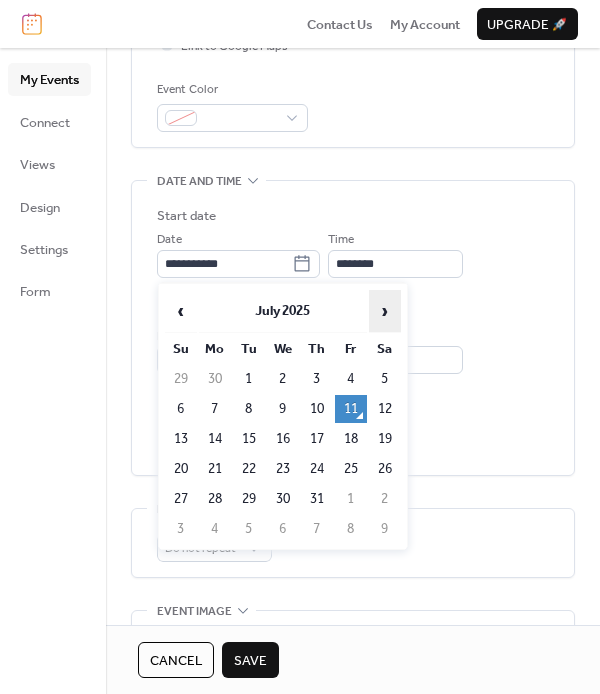 click on "›" at bounding box center (385, 311) 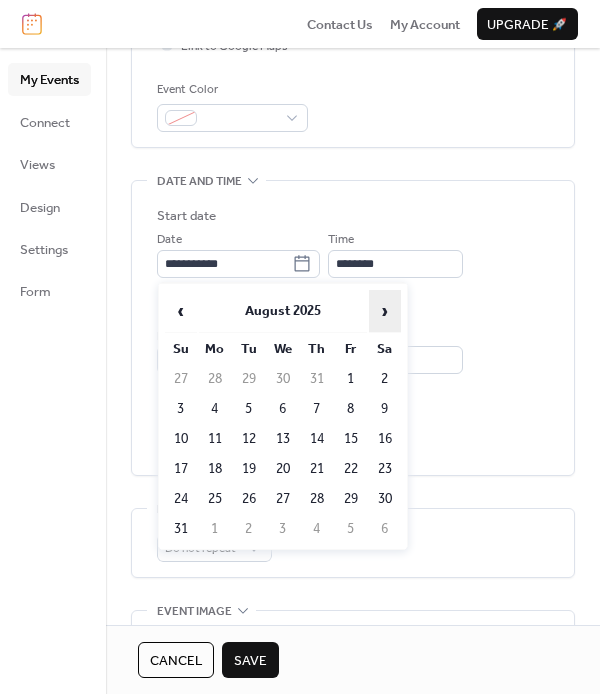 click on "›" at bounding box center (385, 311) 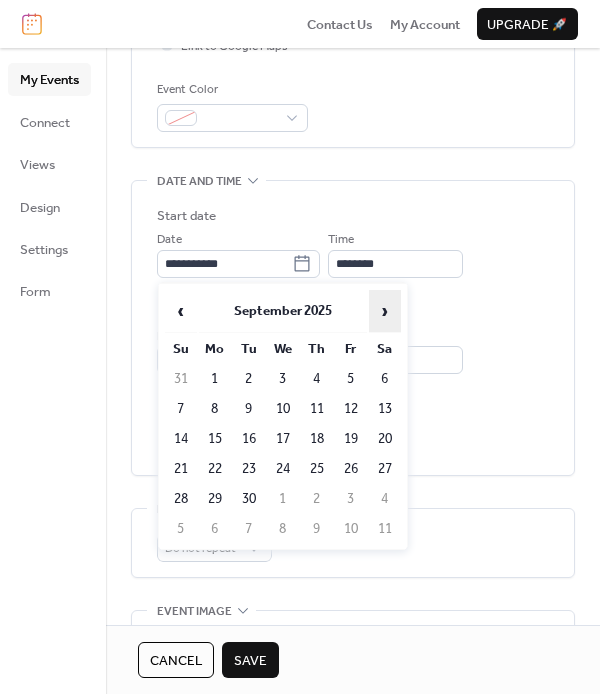 click on "›" at bounding box center [385, 311] 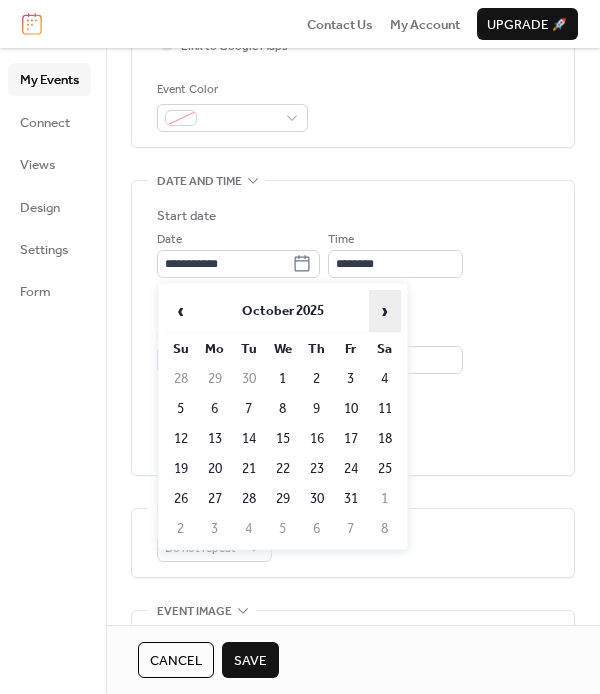 click on "›" at bounding box center [385, 311] 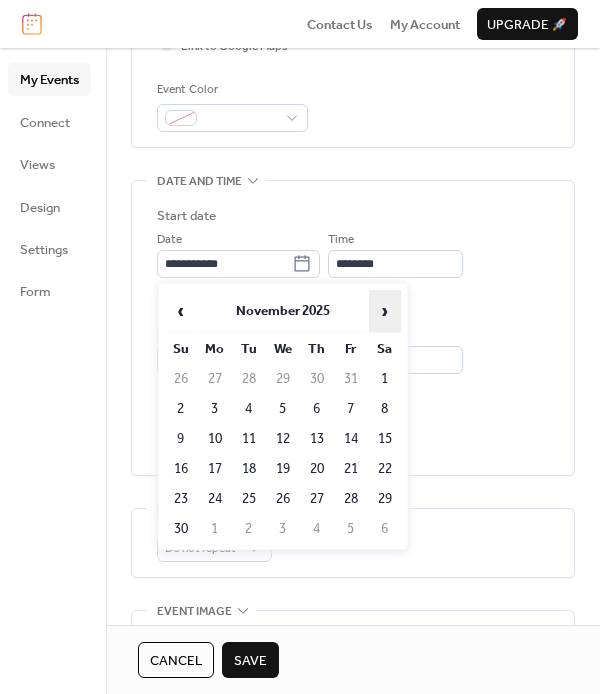 click on "›" at bounding box center [385, 311] 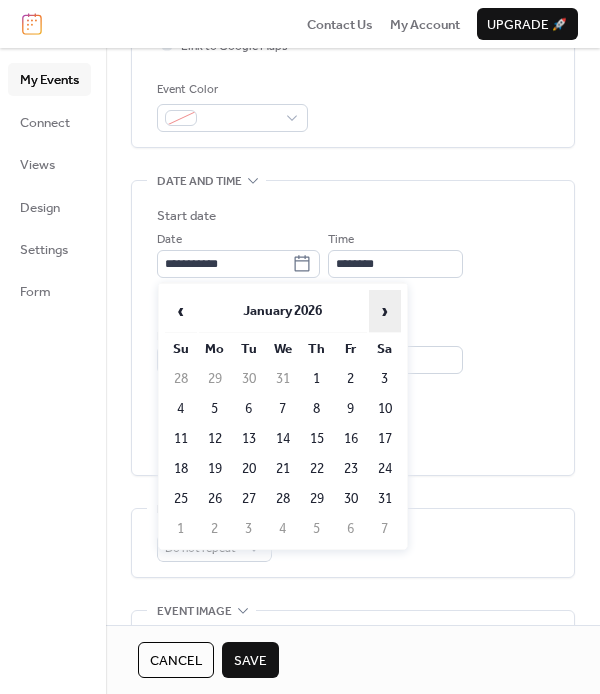 click on "›" at bounding box center (385, 311) 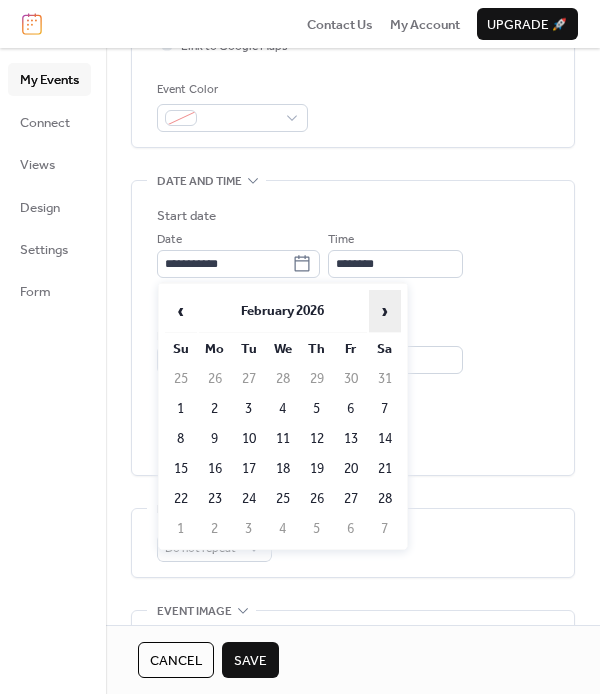 click on "›" at bounding box center (385, 311) 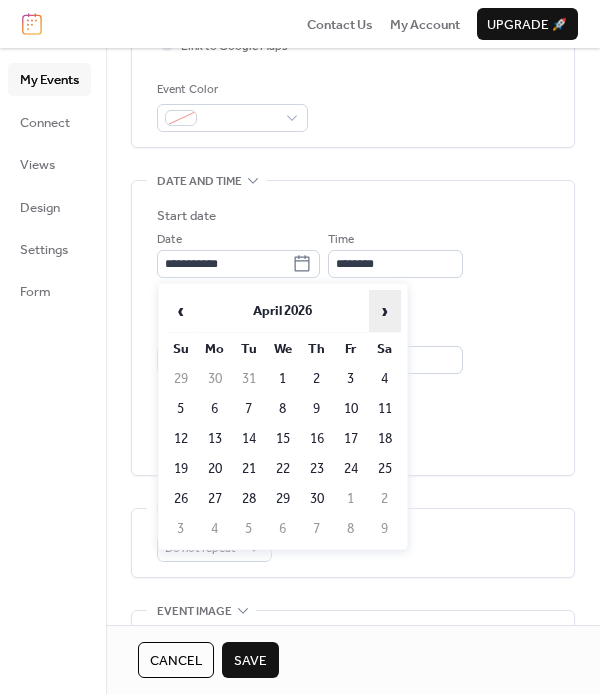 click on "›" at bounding box center [385, 311] 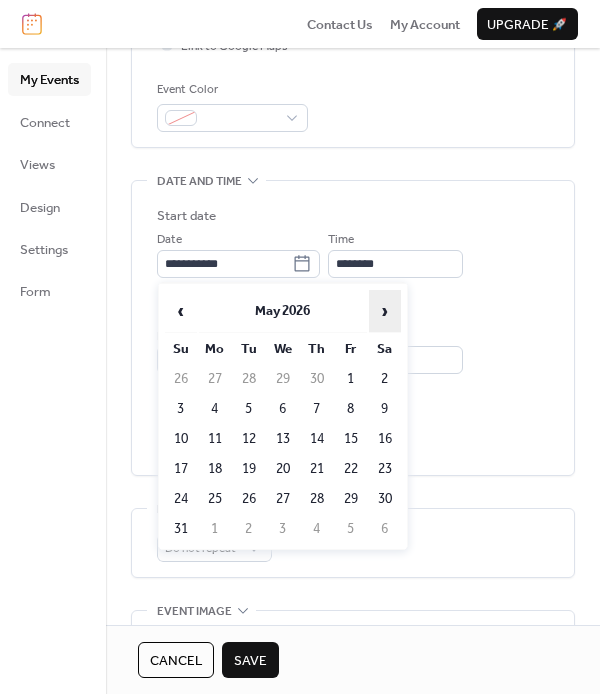 click on "›" at bounding box center [385, 311] 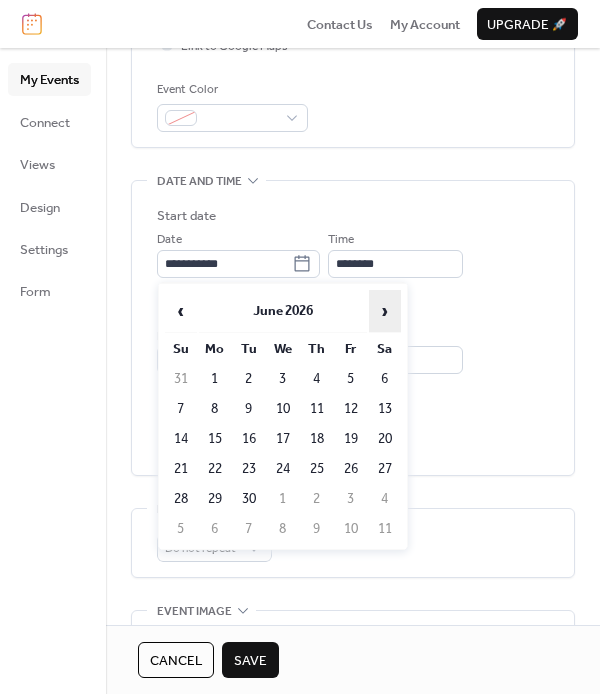 click on "›" at bounding box center [385, 311] 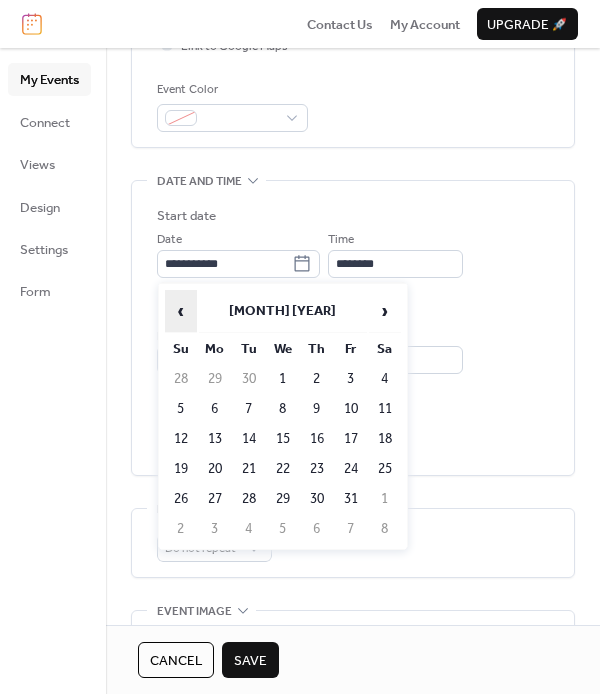 click on "‹" at bounding box center (181, 311) 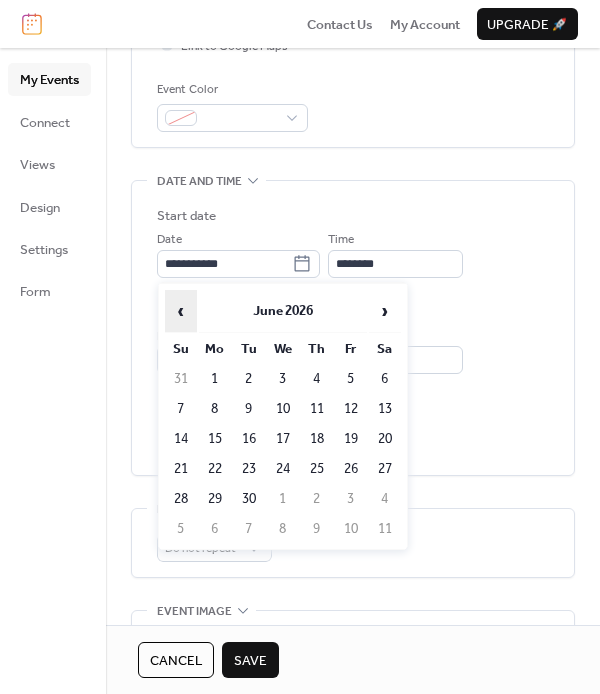 click on "‹" at bounding box center (181, 311) 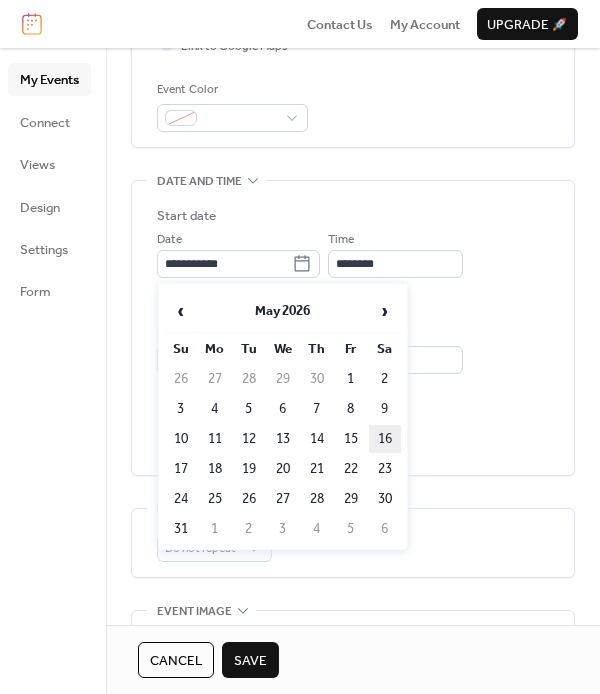 click on "16" at bounding box center [385, 439] 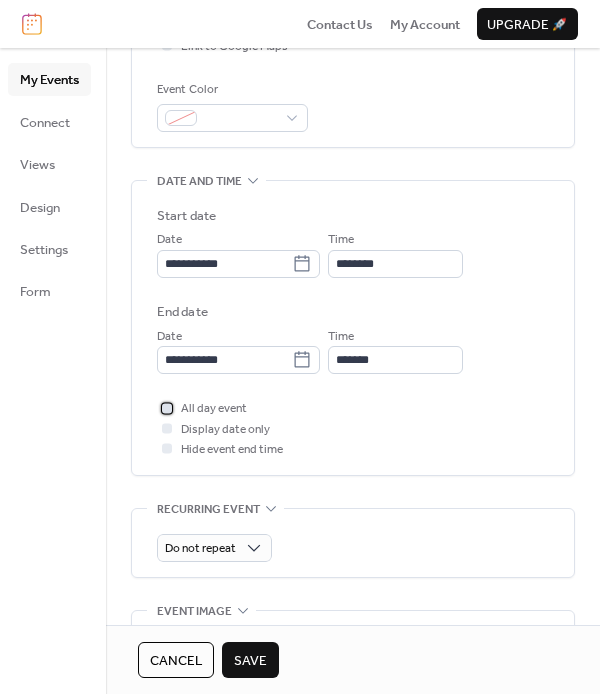 click at bounding box center [167, 408] 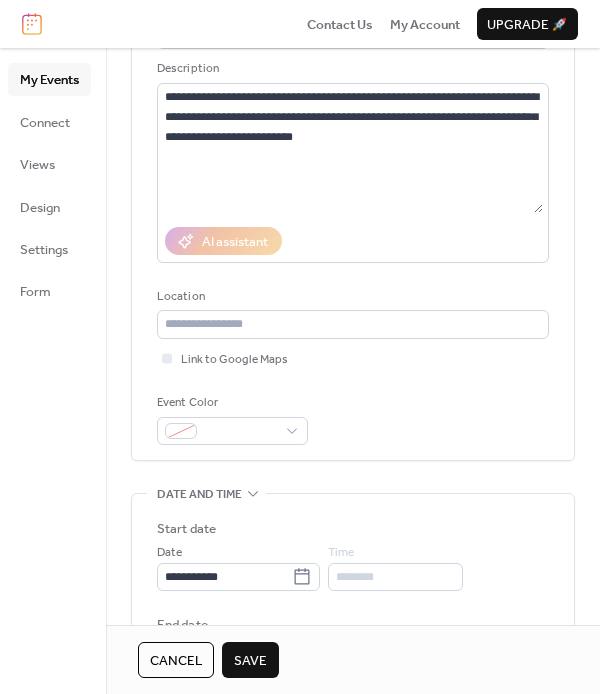 scroll, scrollTop: 200, scrollLeft: 0, axis: vertical 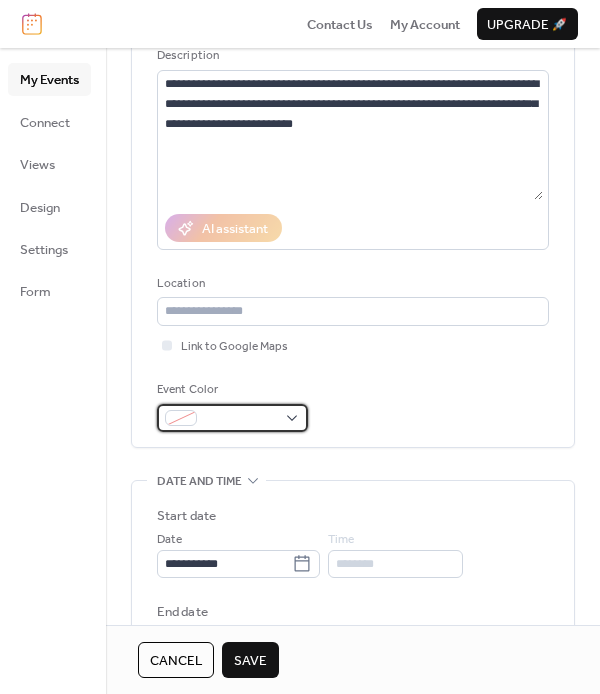 click at bounding box center (232, 418) 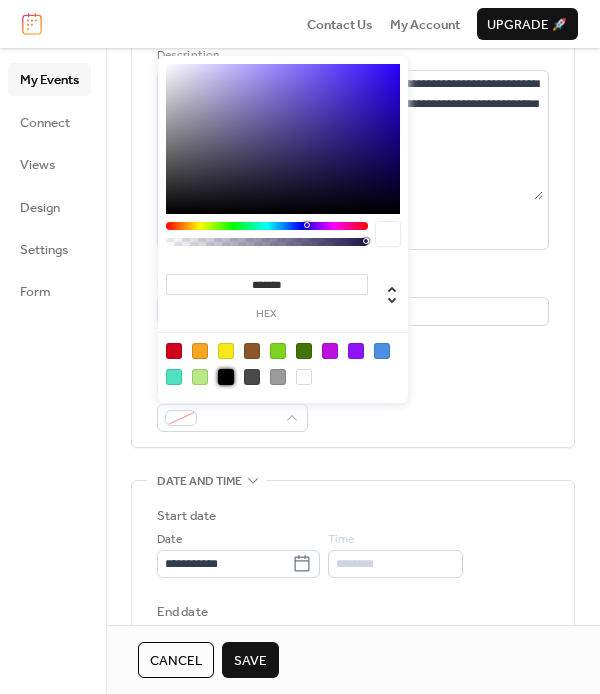 click at bounding box center [226, 377] 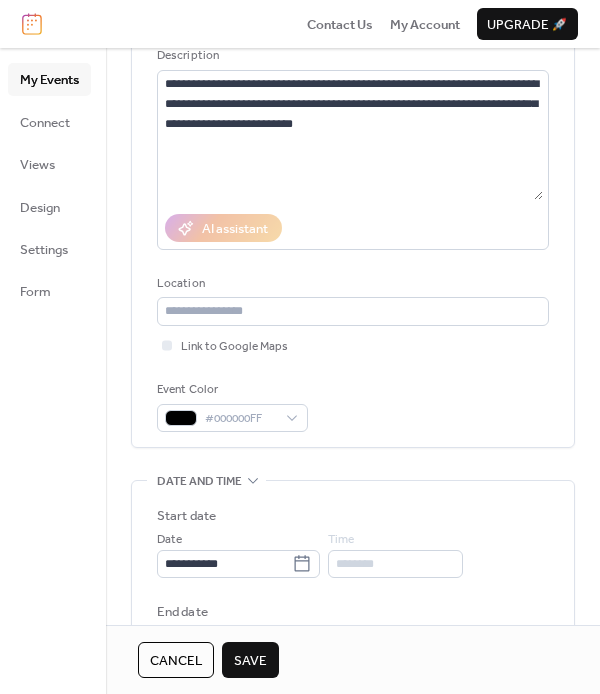 click on "Save" at bounding box center (250, 660) 